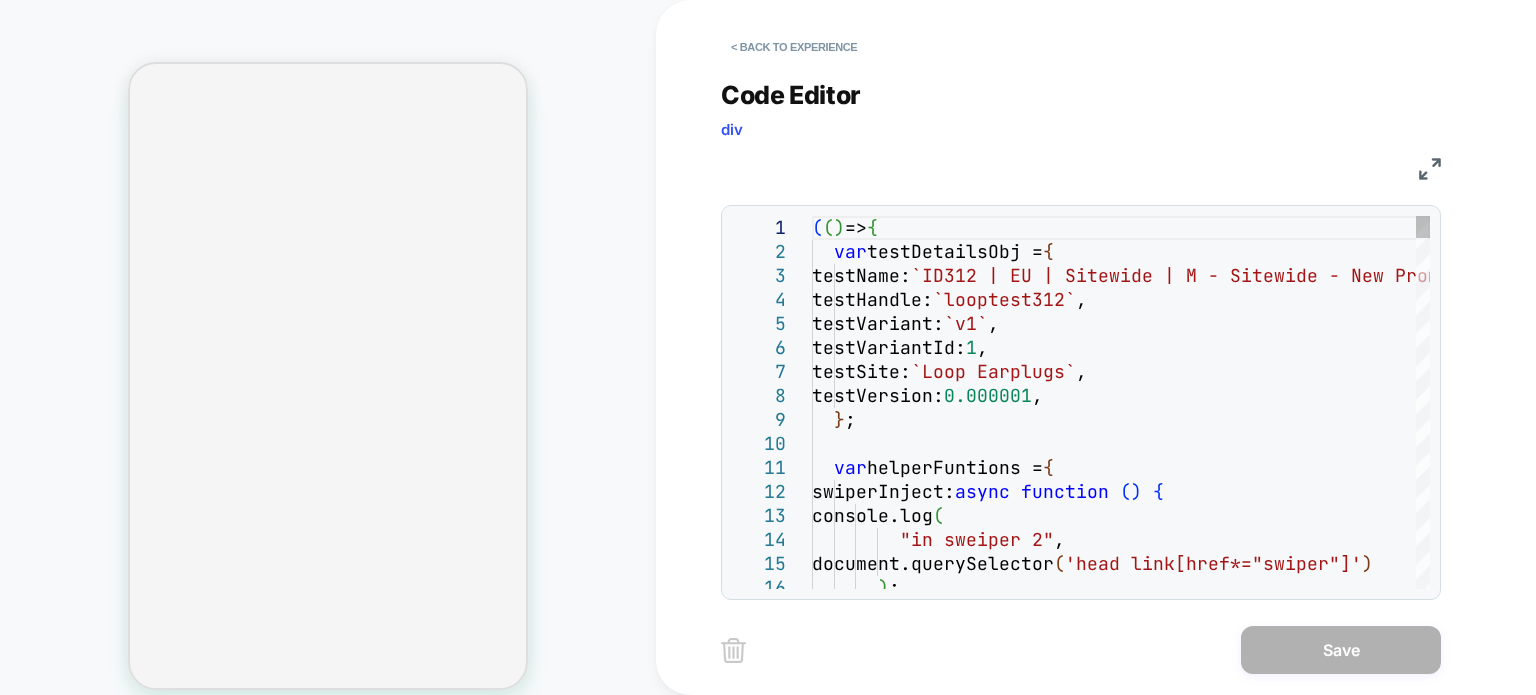 scroll, scrollTop: 0, scrollLeft: 0, axis: both 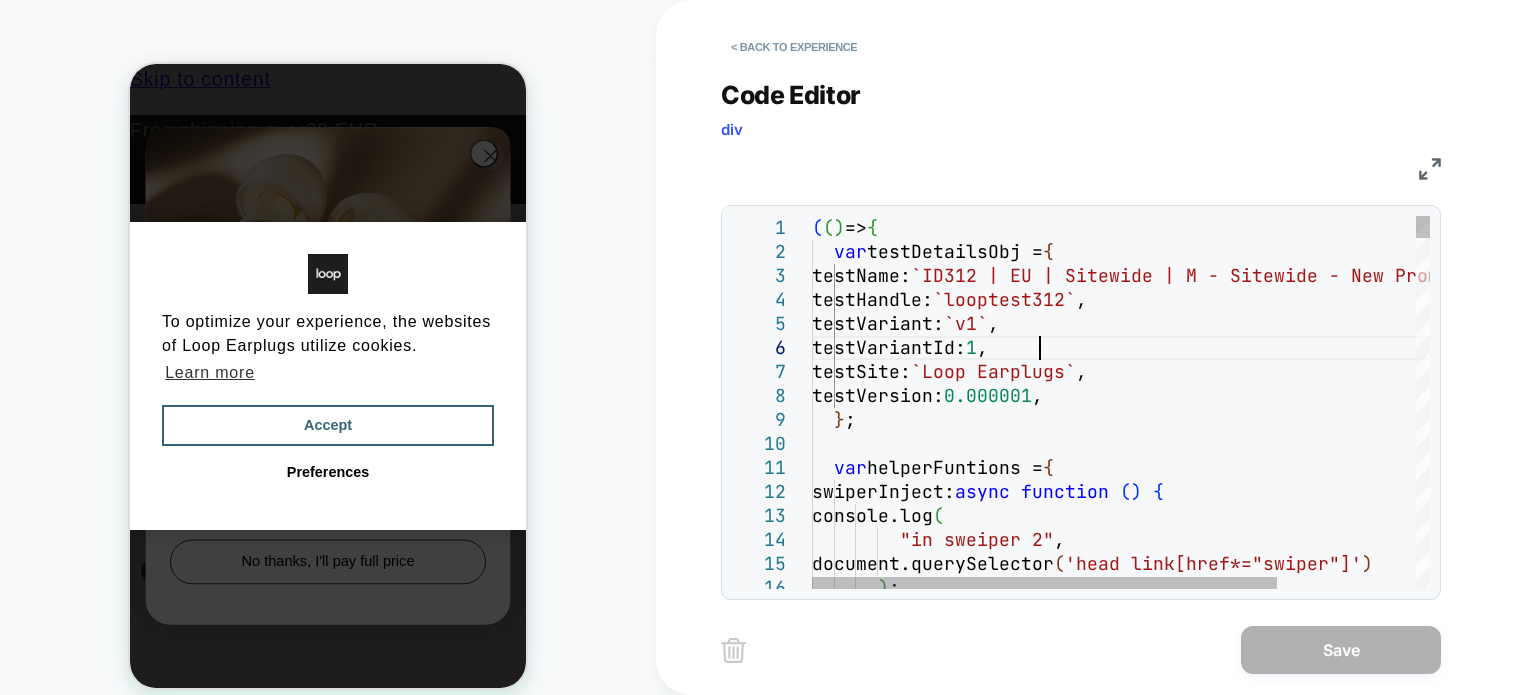 click on "( ( )  =>  {    var  testDetailsObj =  {     testName:  `ID312 | EU | Sitewide | M - Sitewide - New Promo  Bar` ,     testHandle:  `looptest312` ,     testVariant:  `v1` ,     testVariantId:  1 ,     testSite:  `Loop Earplugs` ,     testVersion:  0.000001 ,    } ;    var  helperFuntions =  {     swiperInject:  async   function   ( )   {       console.log (          "in sweiper 2" ,         document.querySelector ( 'head link[href*="swiper"]' )        ) ;" at bounding box center [1213, 3306] 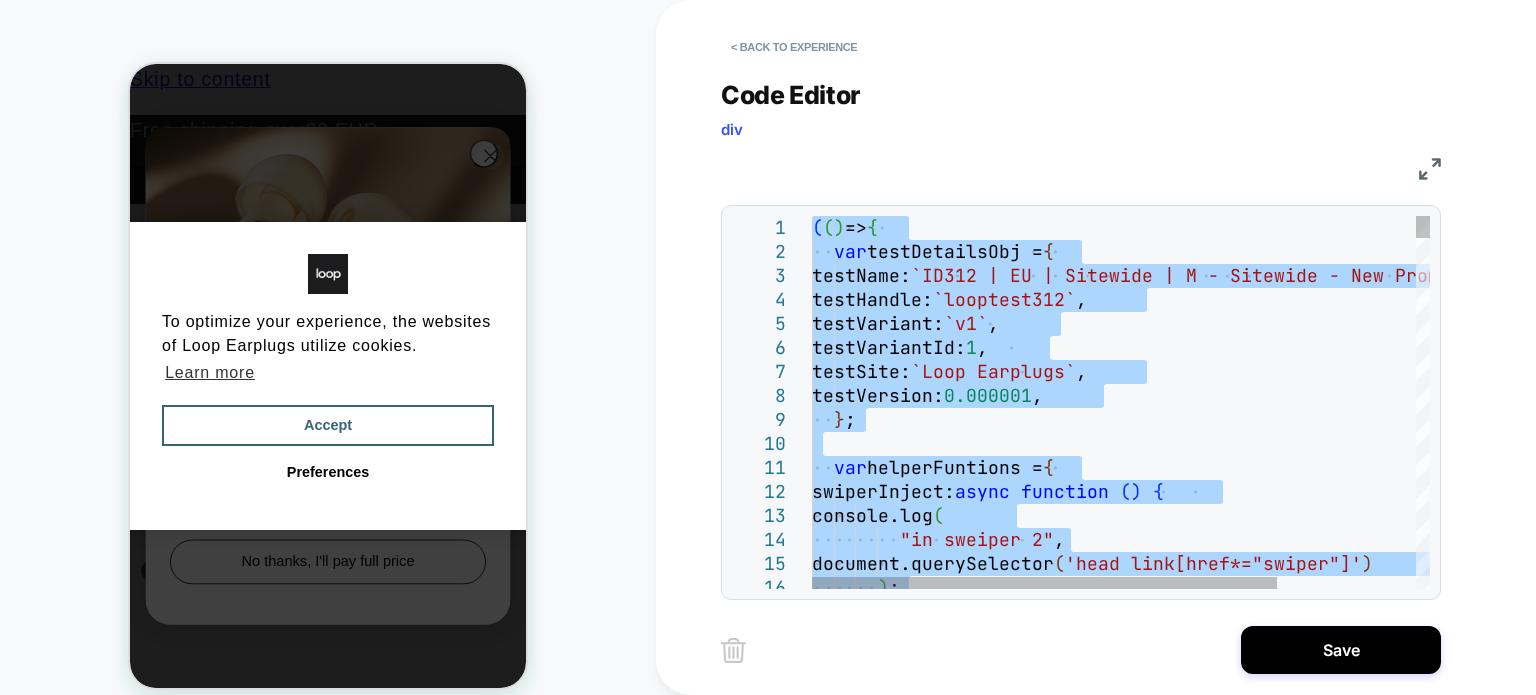 type on "**********" 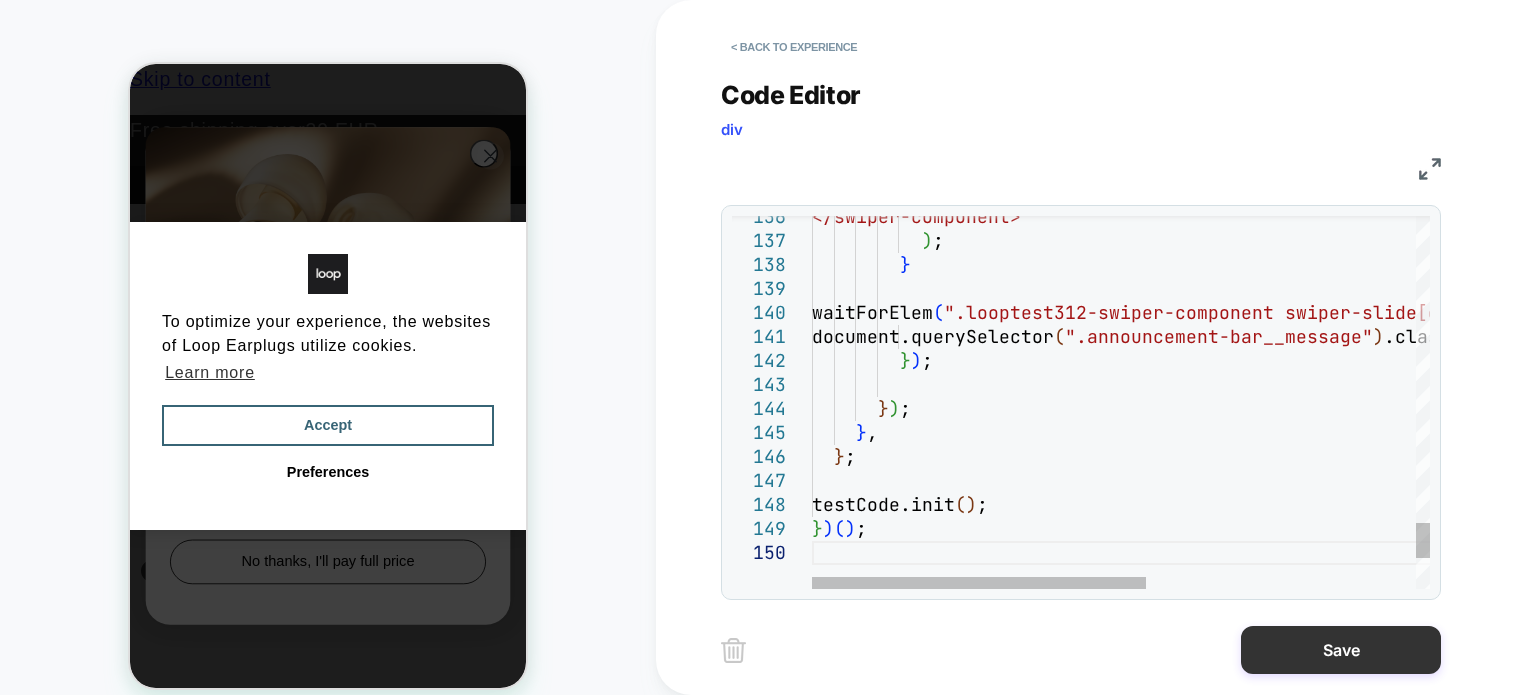 click on "Save" at bounding box center (1341, 650) 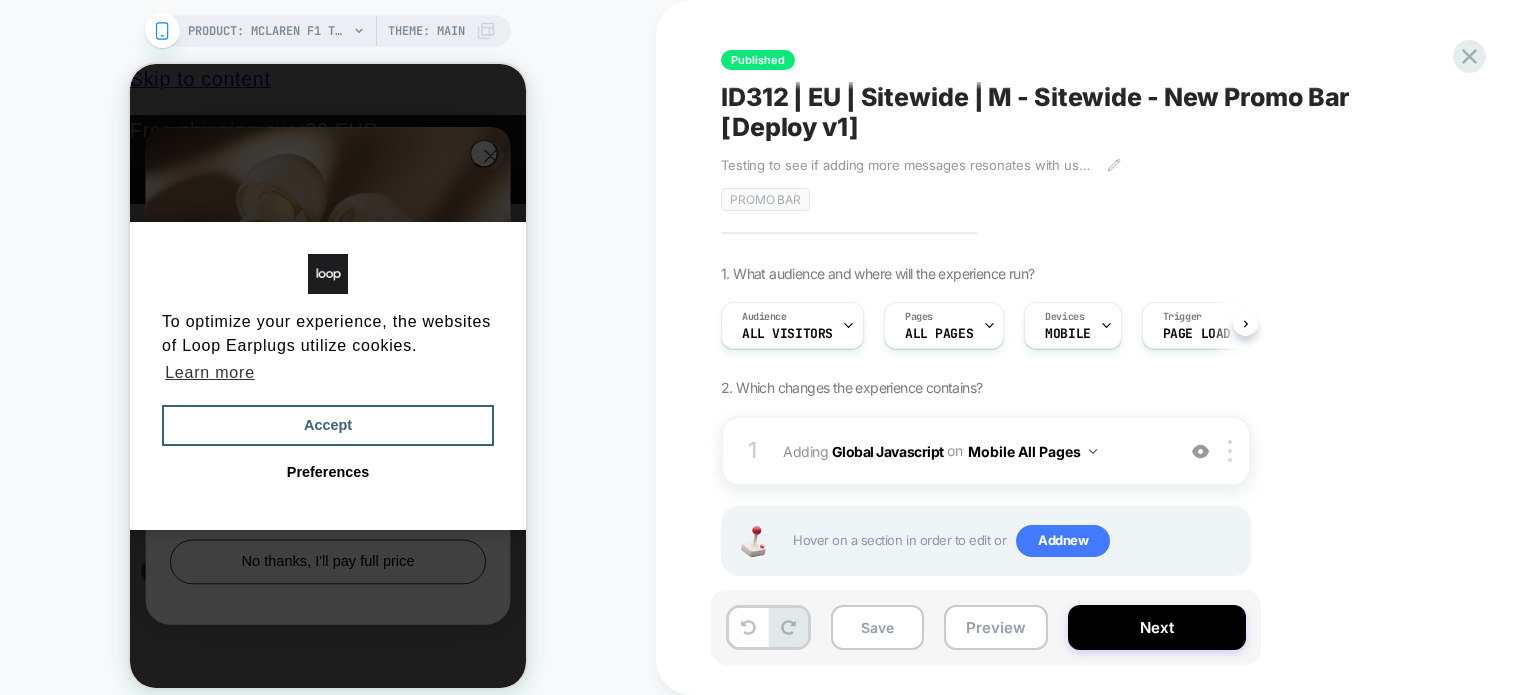 scroll, scrollTop: 0, scrollLeft: 0, axis: both 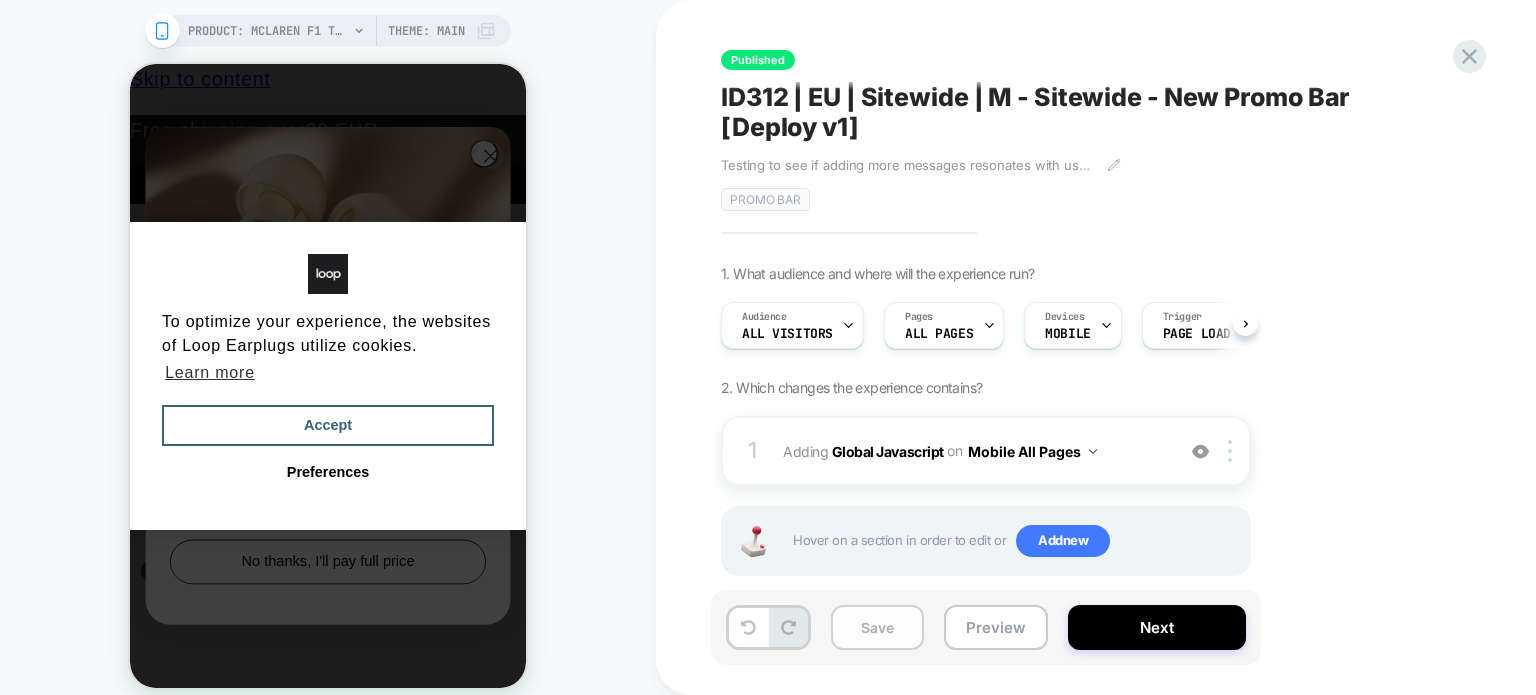 click on "Save" at bounding box center (877, 627) 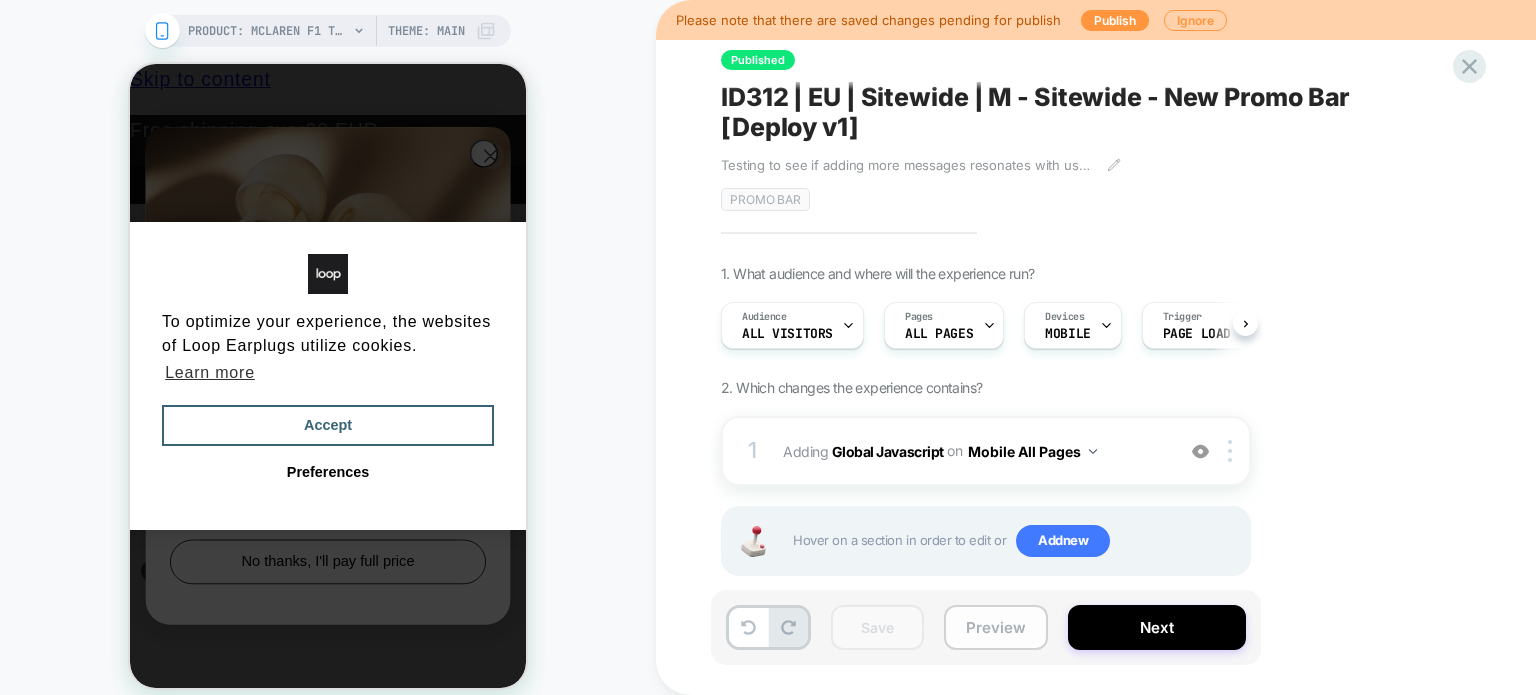 click on "Preview" at bounding box center [996, 627] 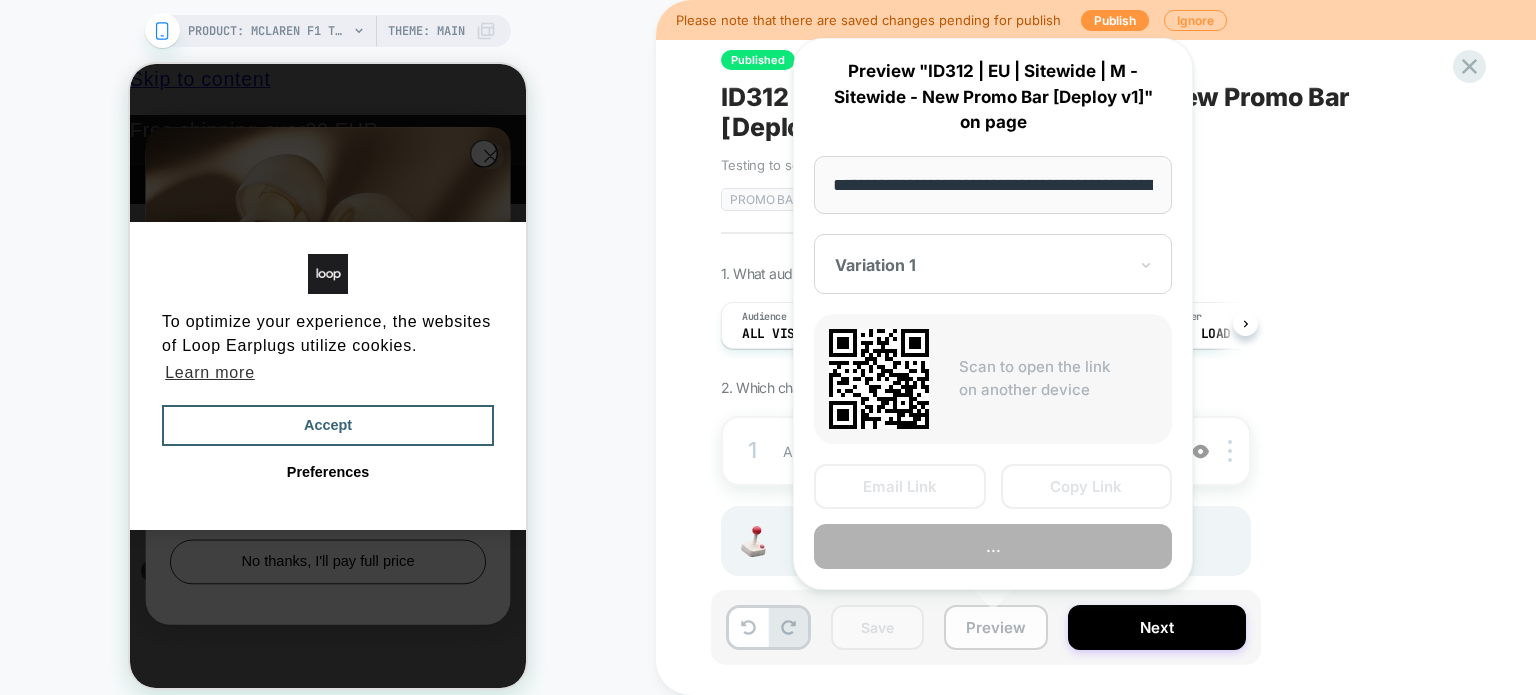 scroll, scrollTop: 0, scrollLeft: 228, axis: horizontal 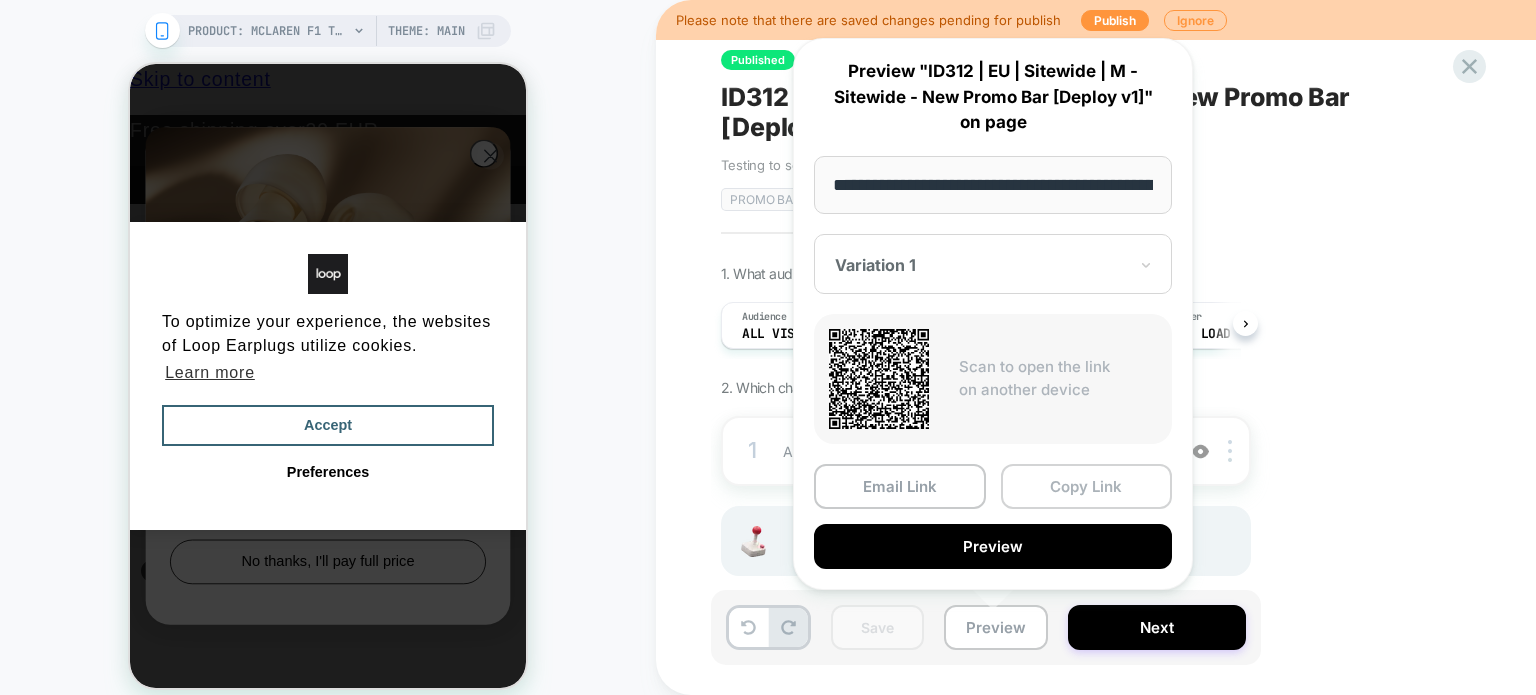 click on "Copy Link" at bounding box center (1087, 486) 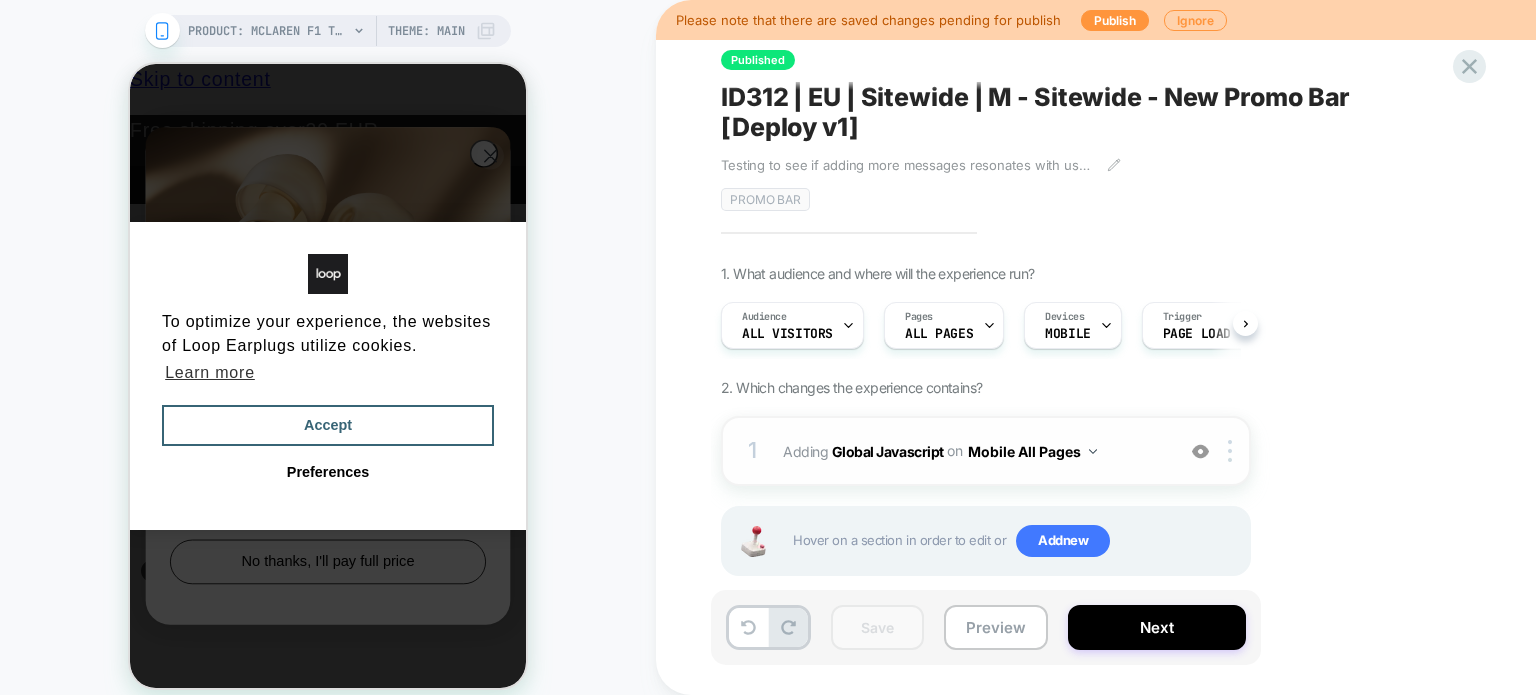 click on "Adding   Global Javascript   on Mobile All Pages" at bounding box center [973, 451] 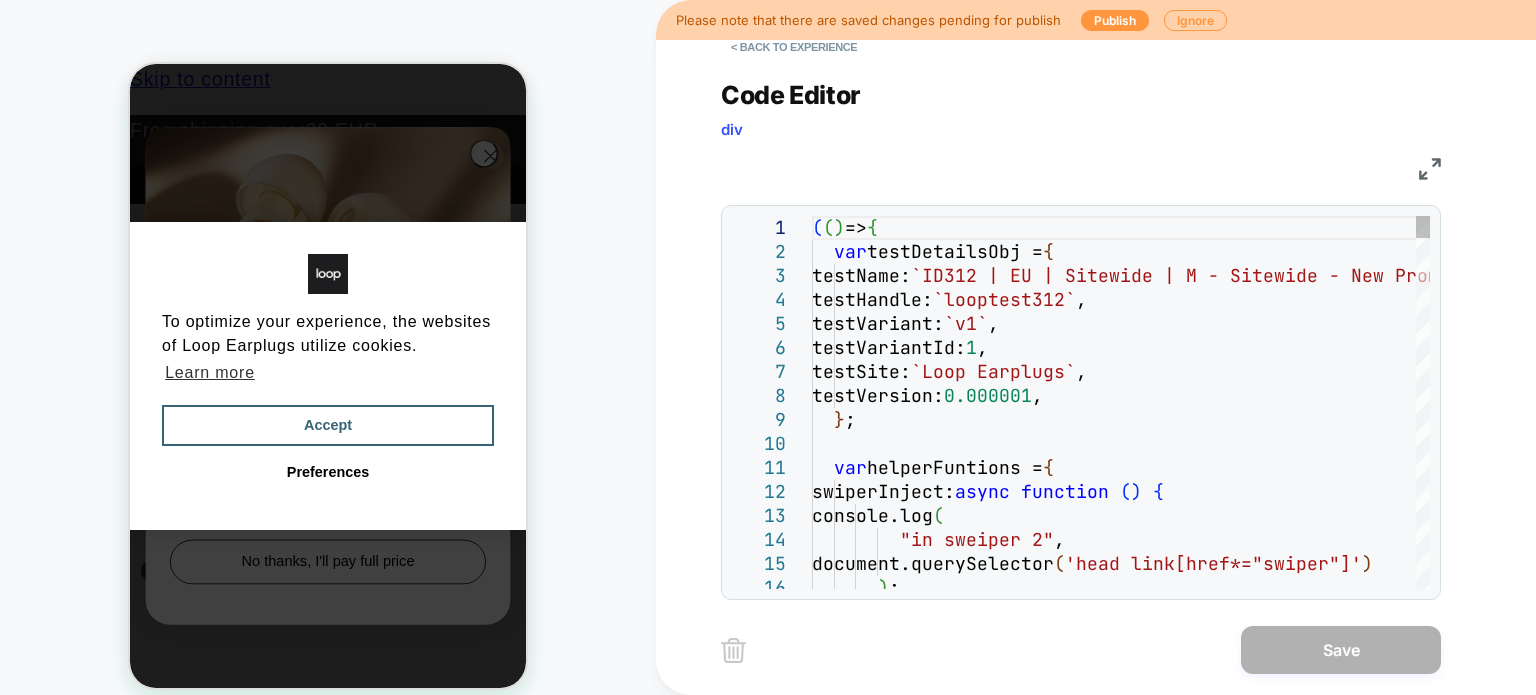 scroll, scrollTop: 0, scrollLeft: 0, axis: both 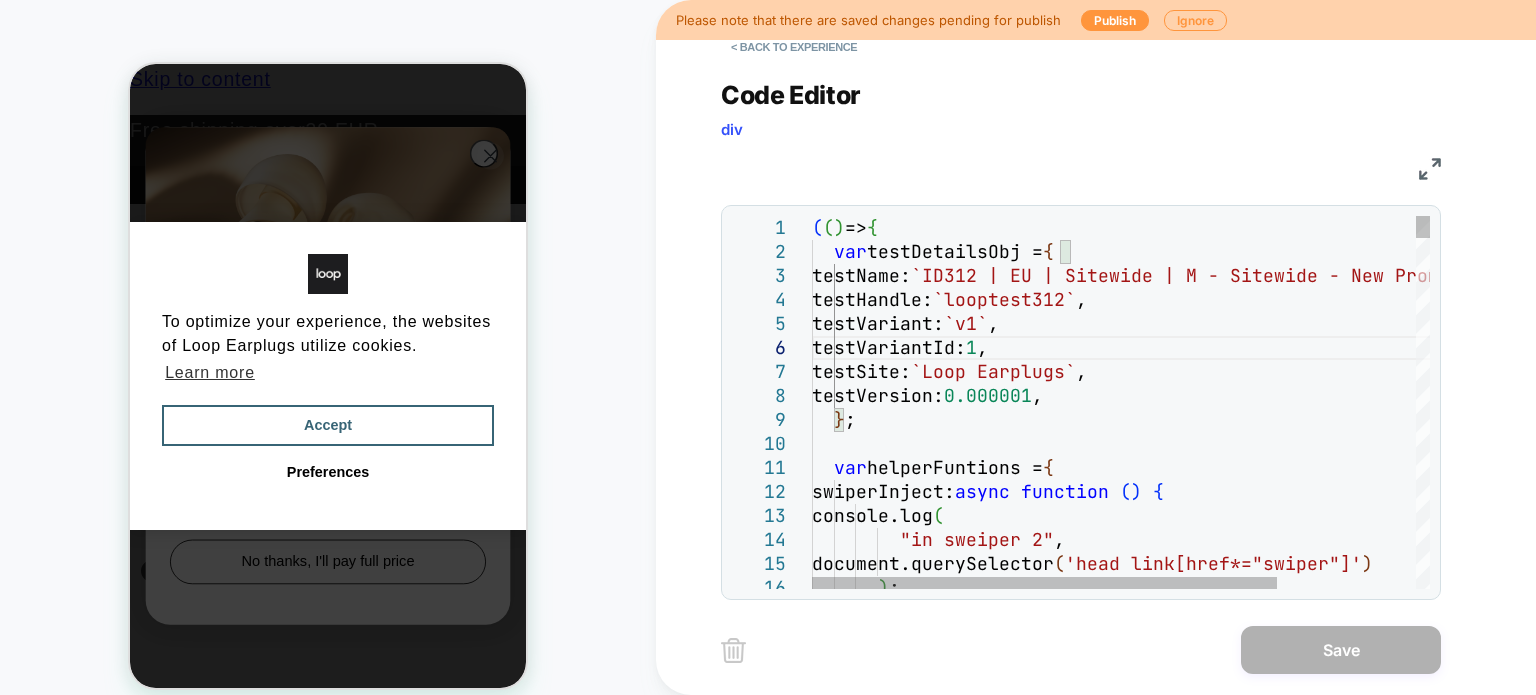 type on "**********" 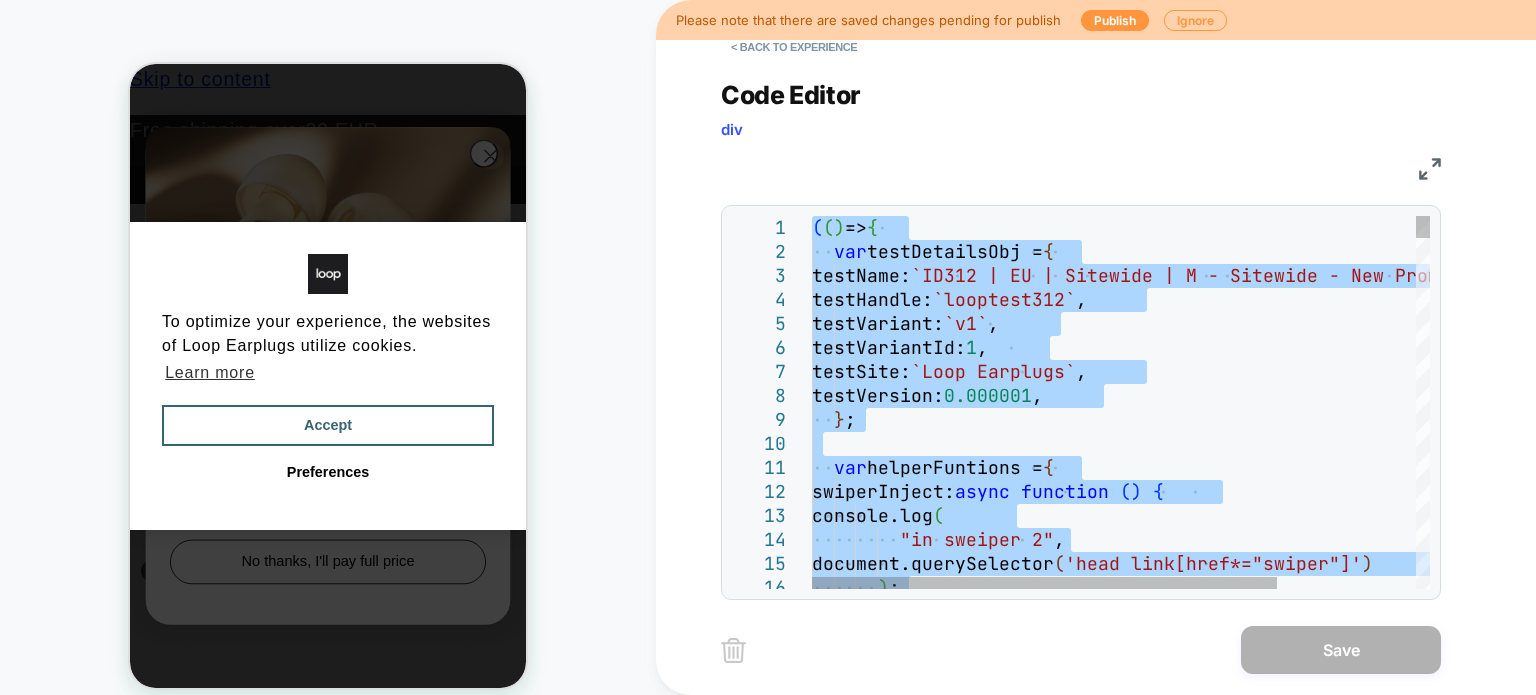 type 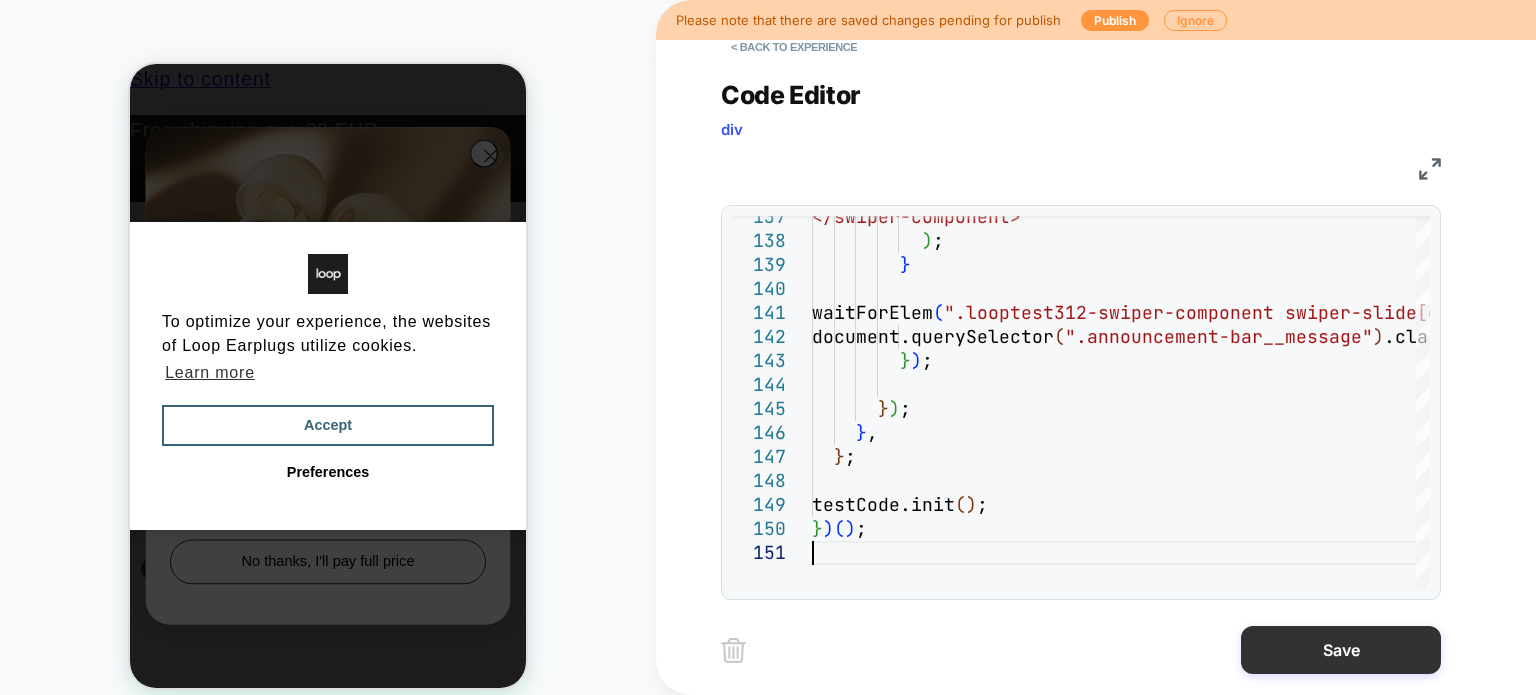 click on "Save" at bounding box center (1341, 650) 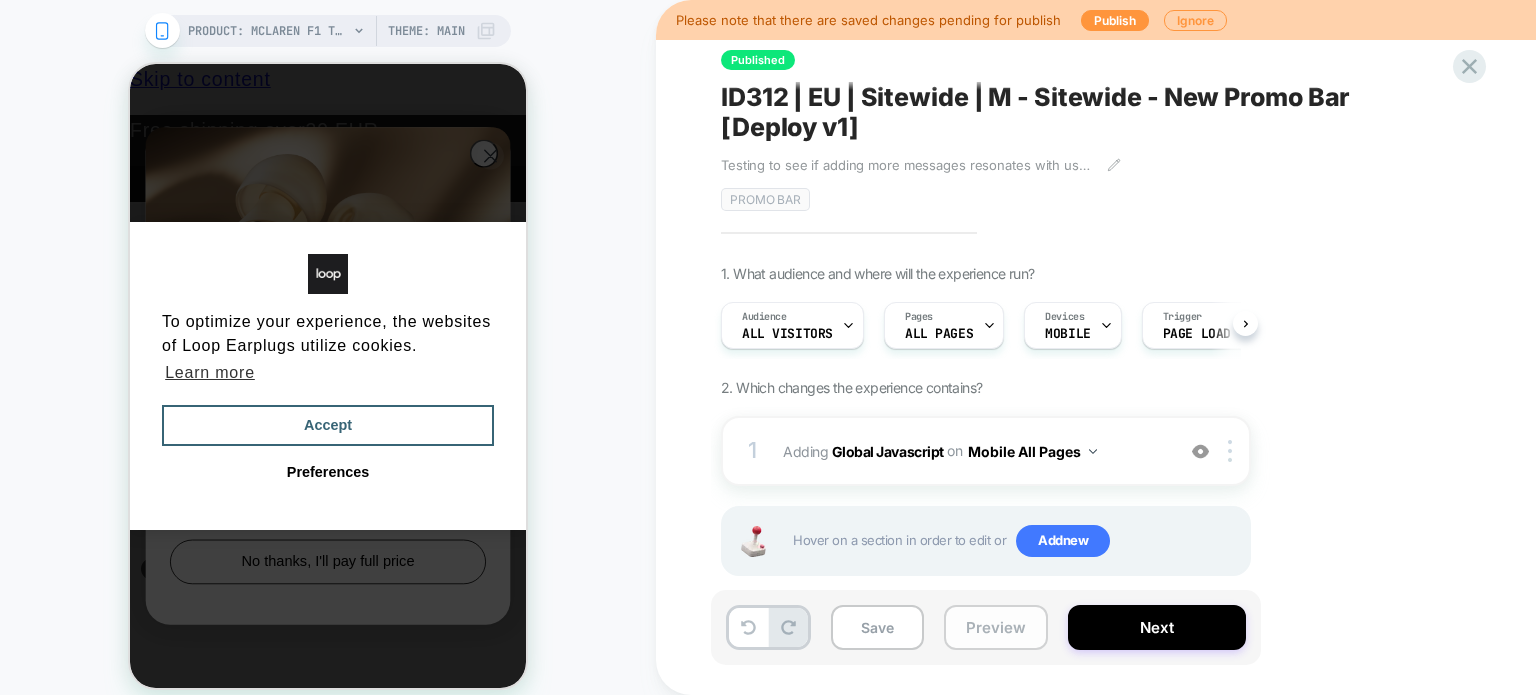 scroll, scrollTop: 0, scrollLeft: 0, axis: both 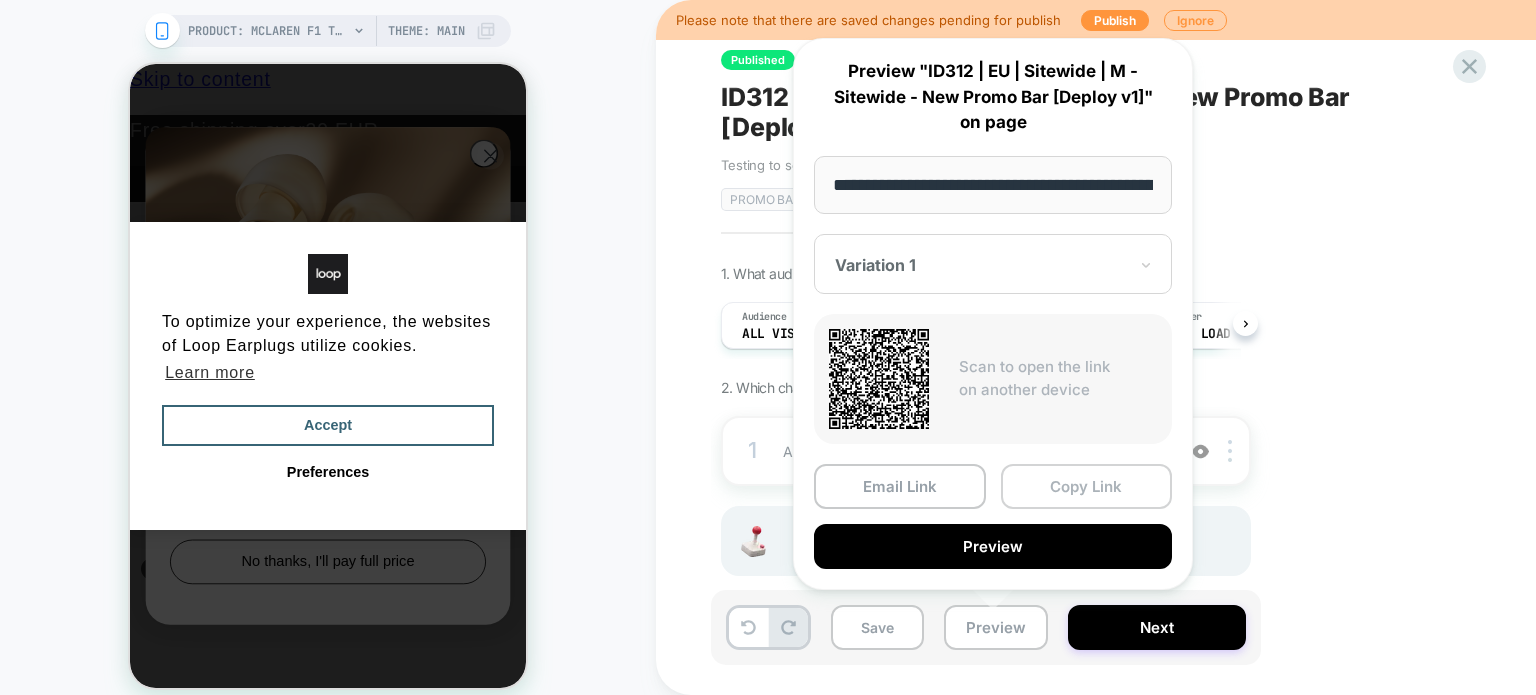 click on "Copy Link" at bounding box center (1087, 486) 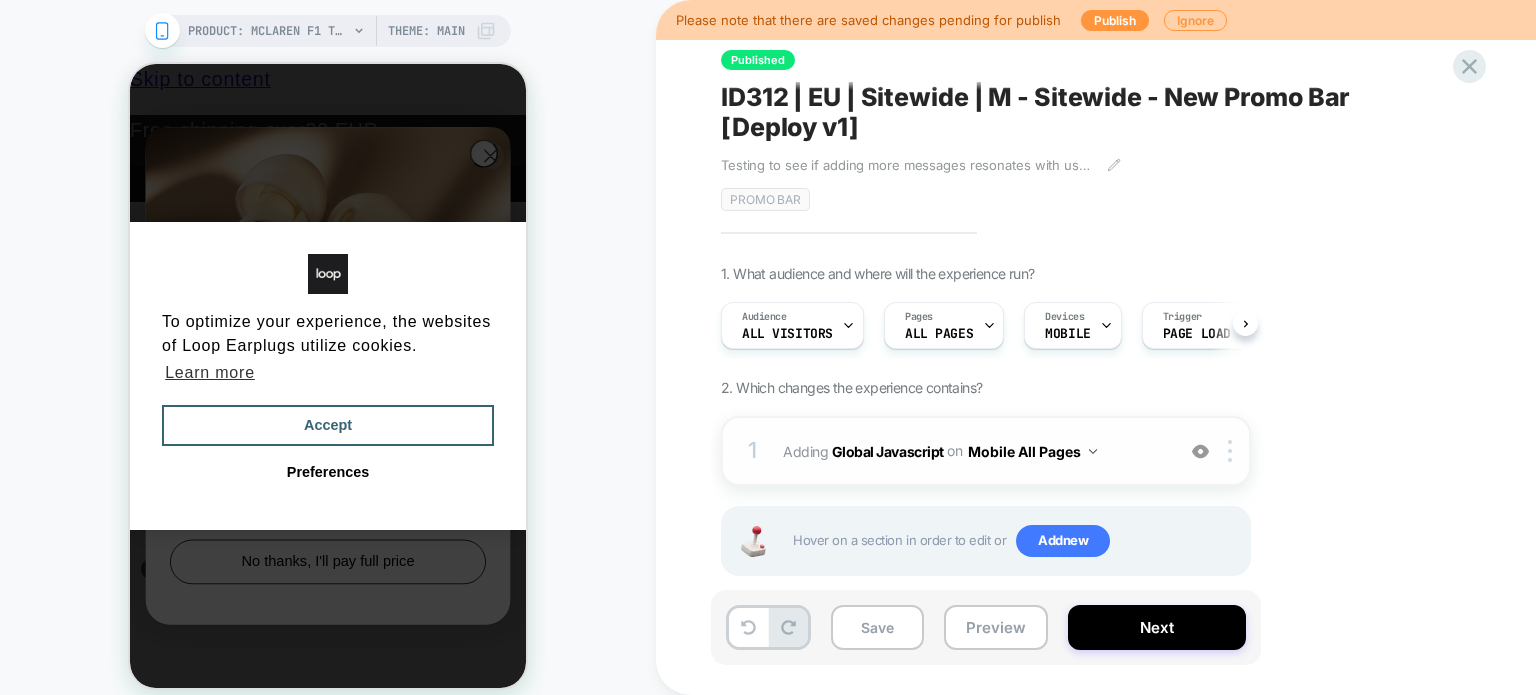 click on "Adding   Global Javascript   on Mobile All Pages" at bounding box center (973, 451) 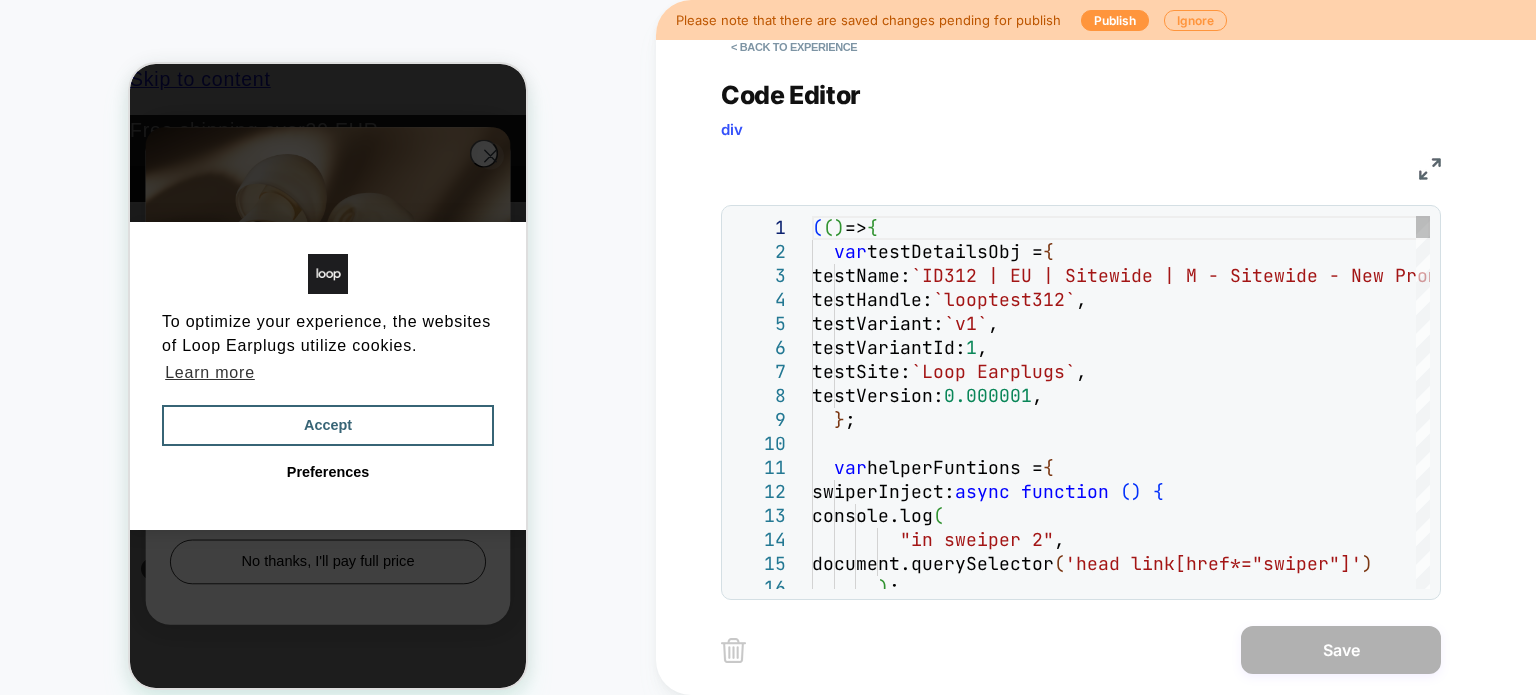 scroll, scrollTop: 0, scrollLeft: 0, axis: both 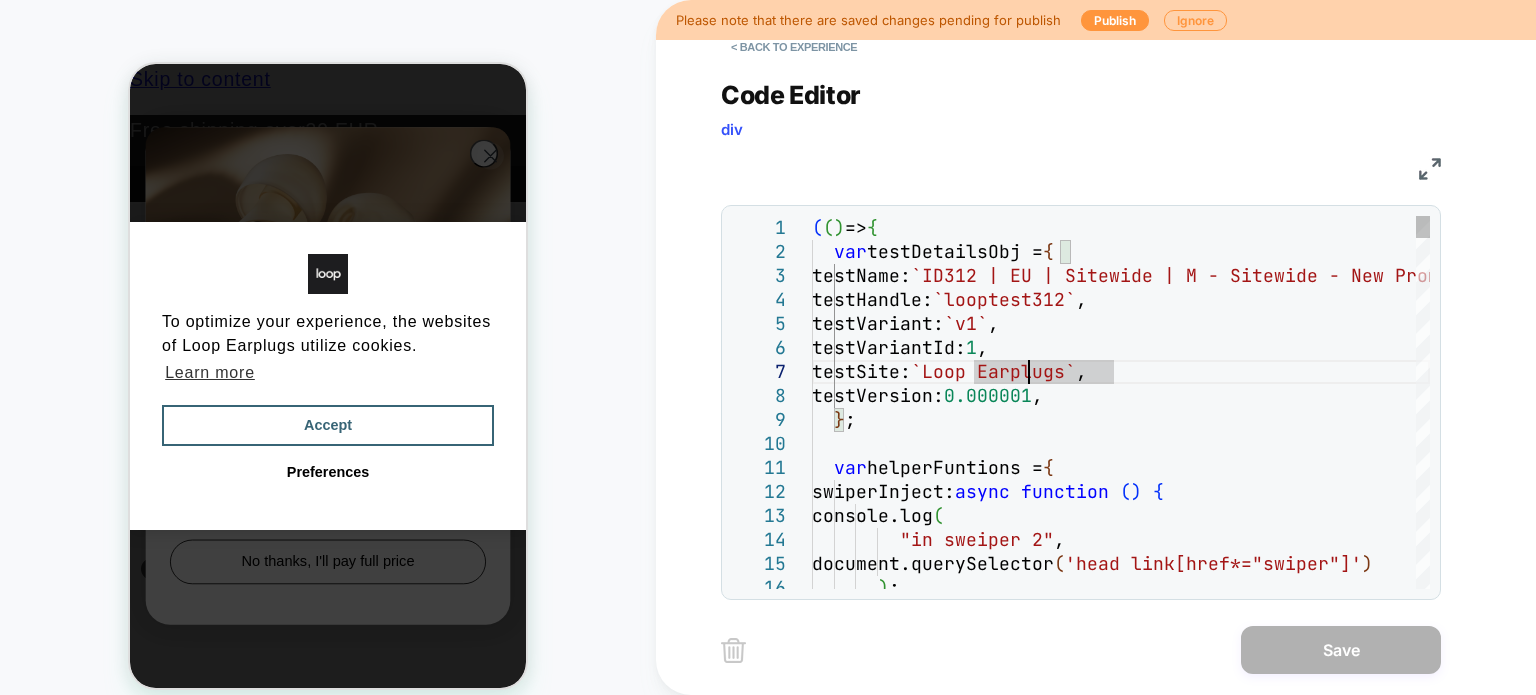 type on "**********" 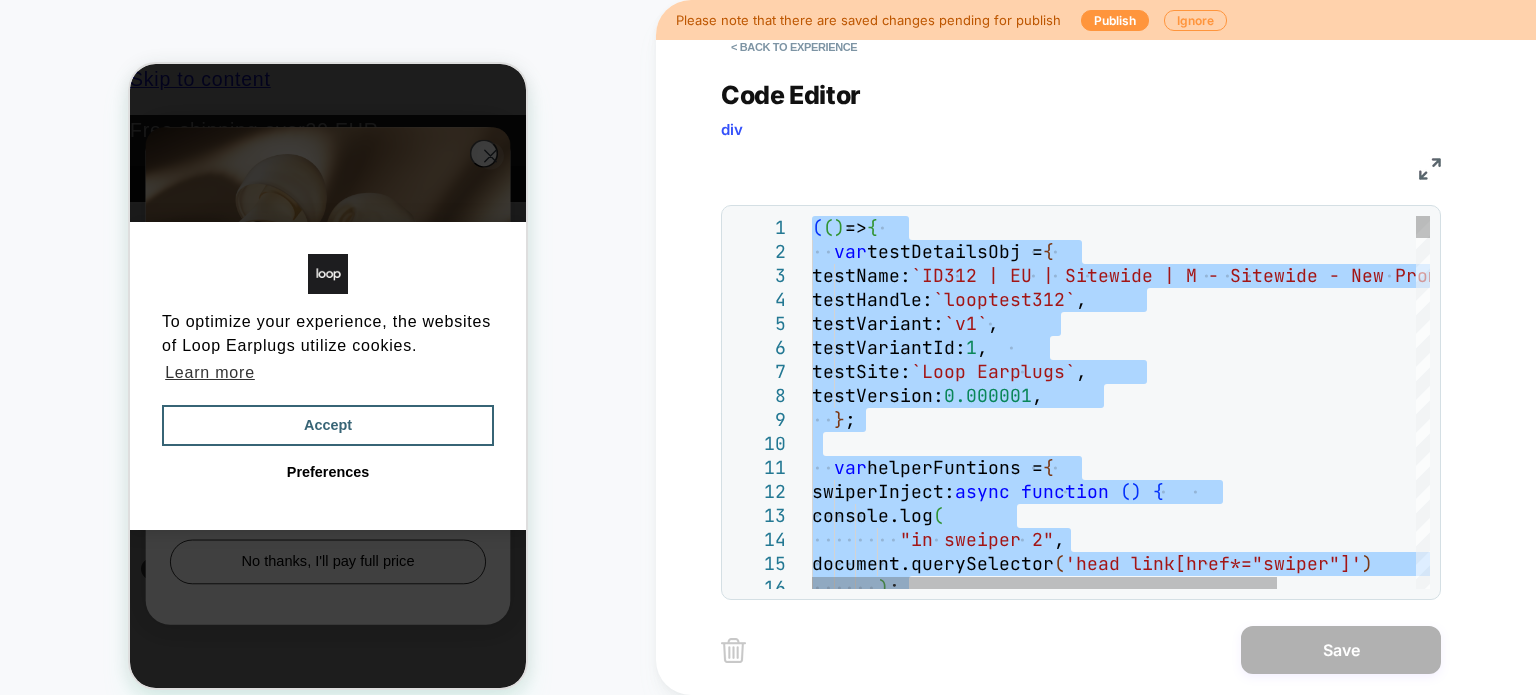 type 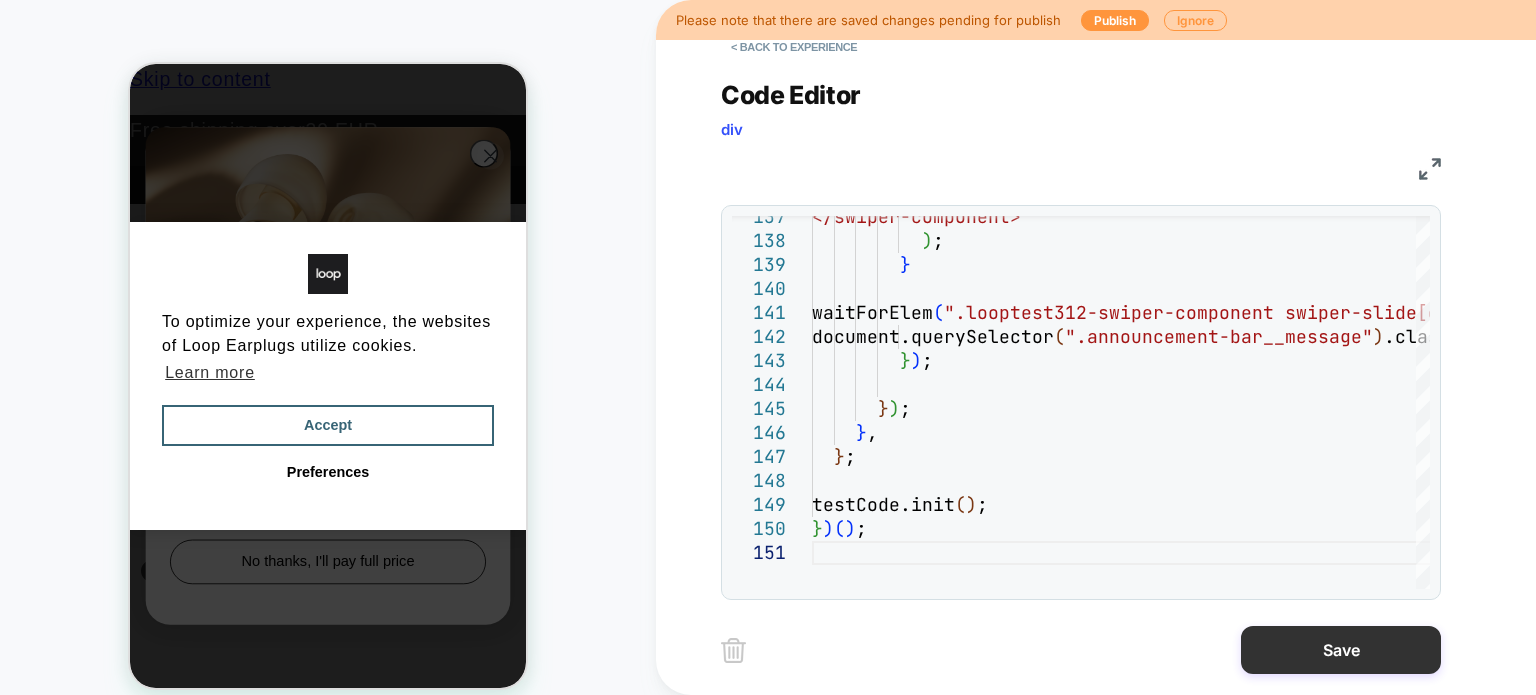 click on "Save" at bounding box center (1341, 650) 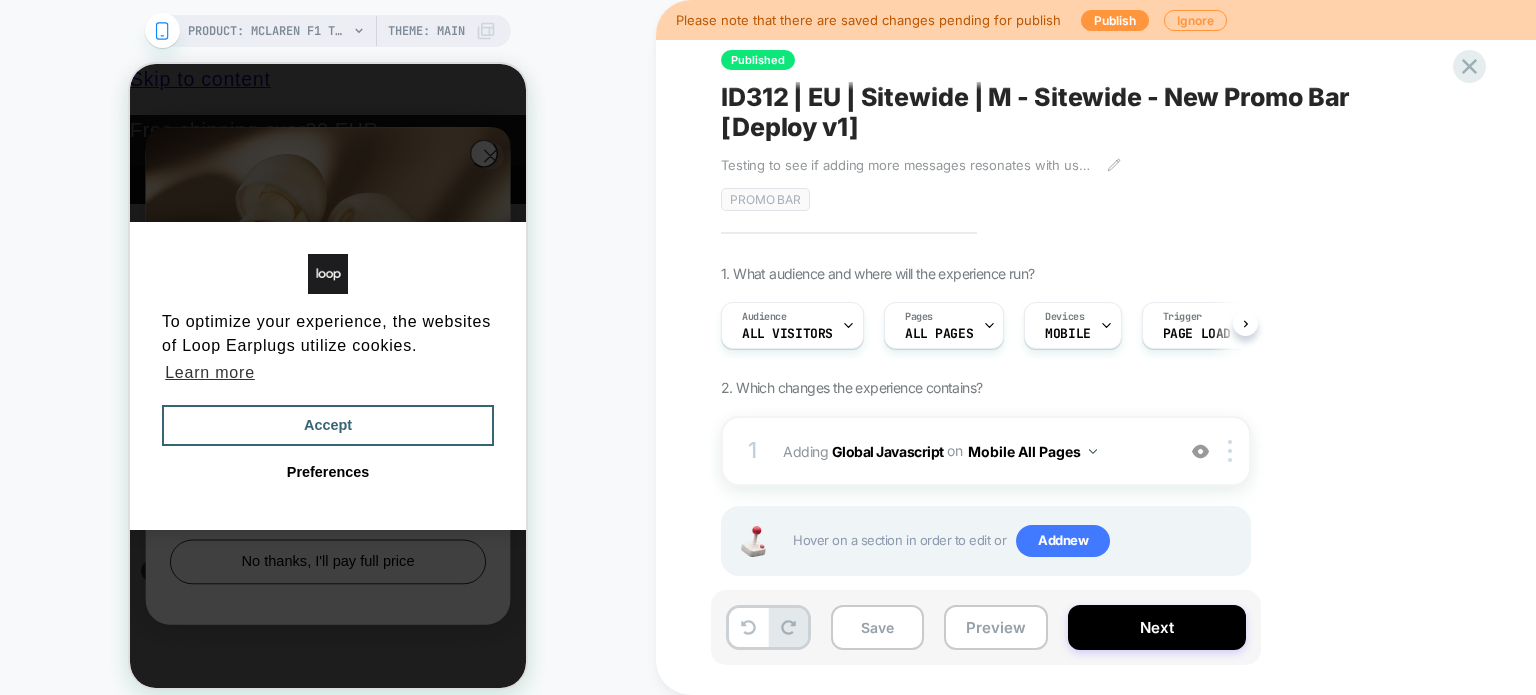 scroll, scrollTop: 0, scrollLeft: 0, axis: both 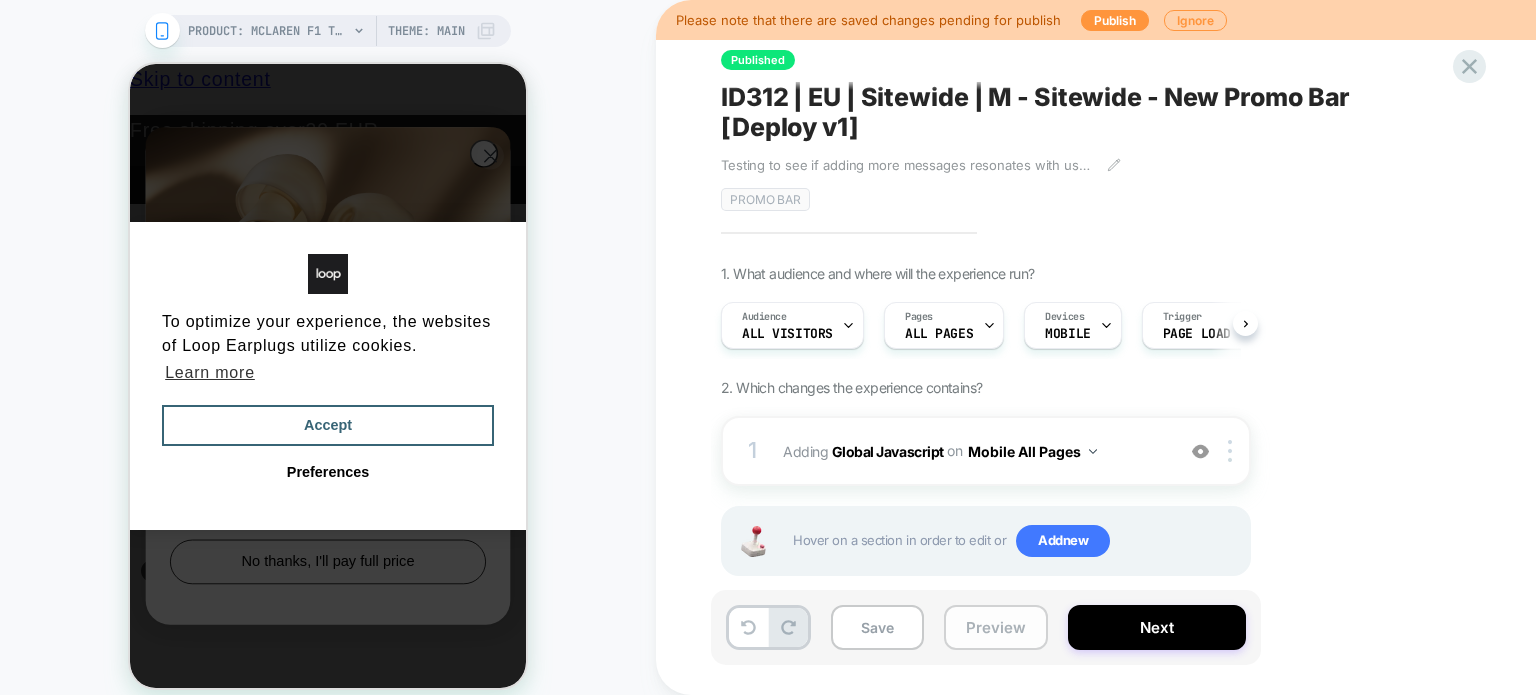 click on "Preview" at bounding box center (996, 627) 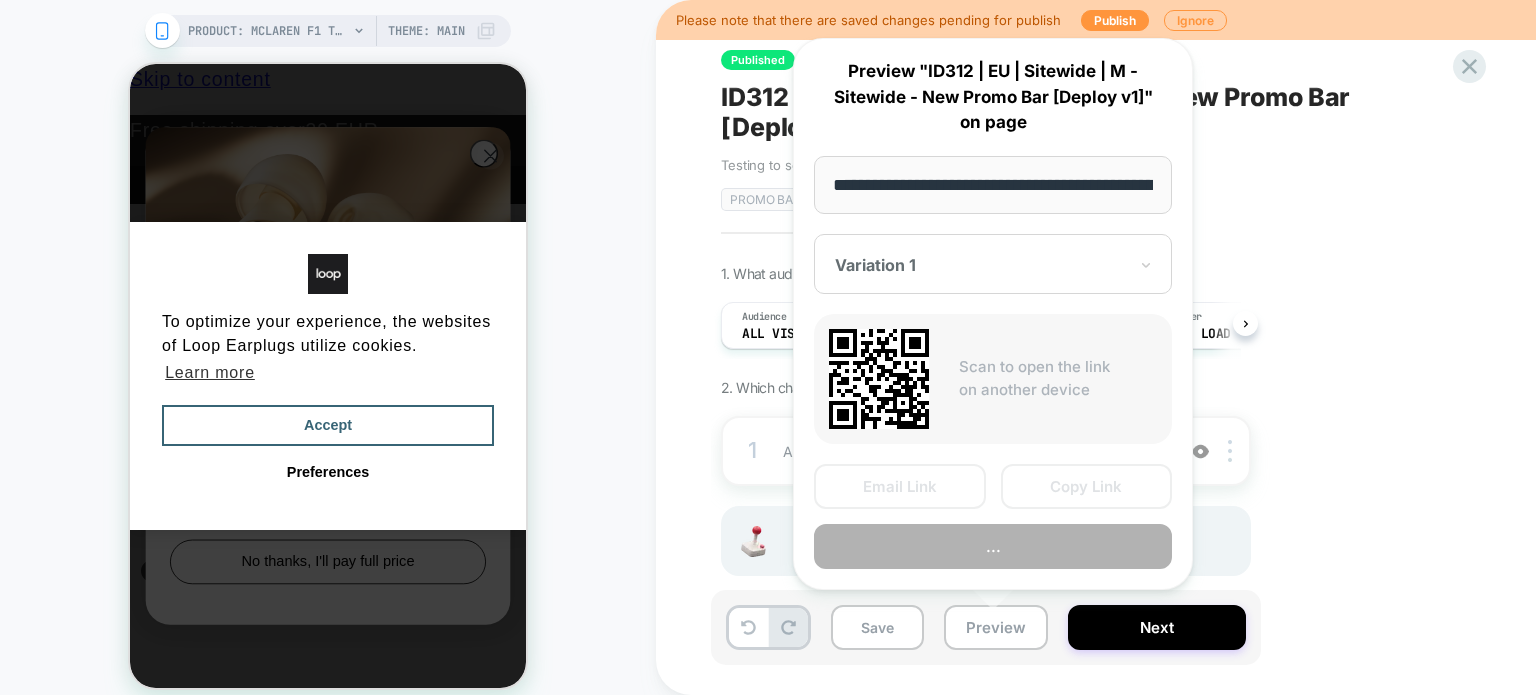 scroll, scrollTop: 0, scrollLeft: 228, axis: horizontal 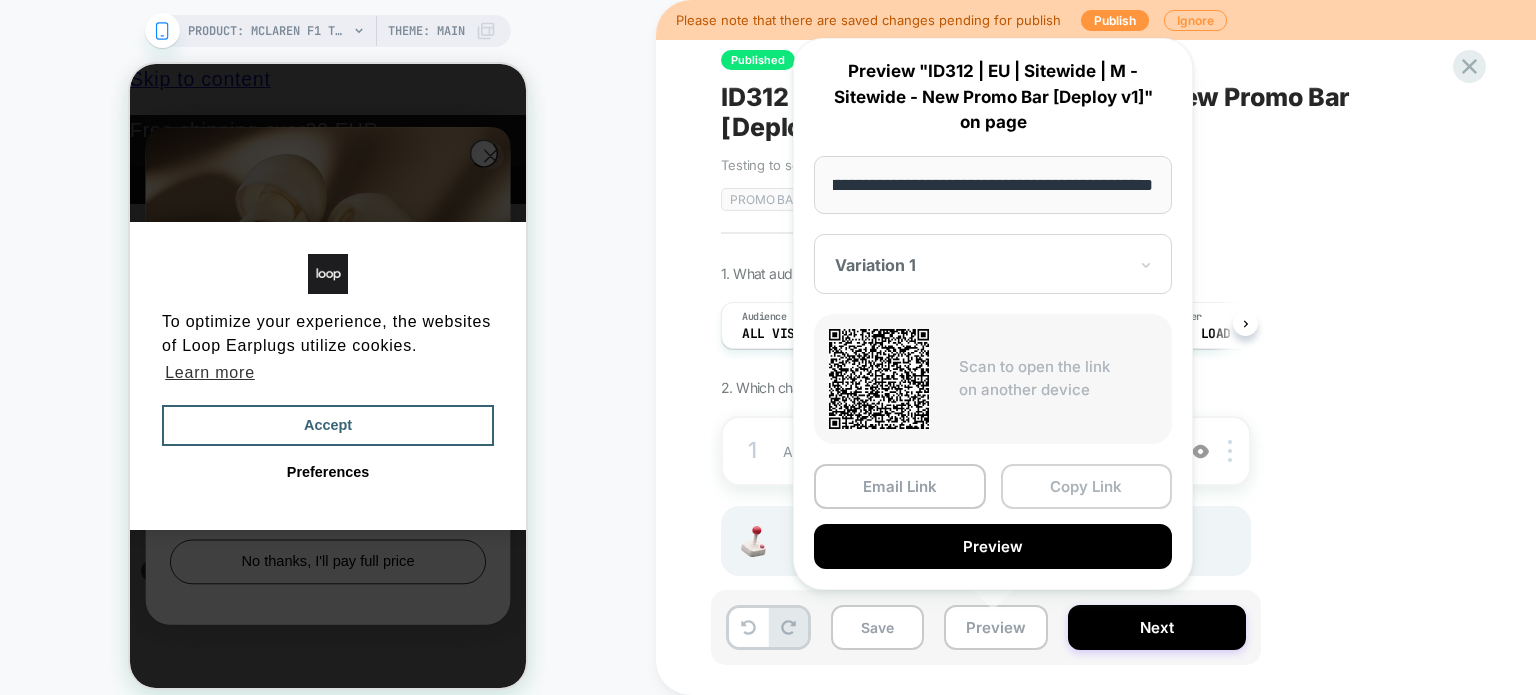 click on "Copy Link" at bounding box center (1087, 486) 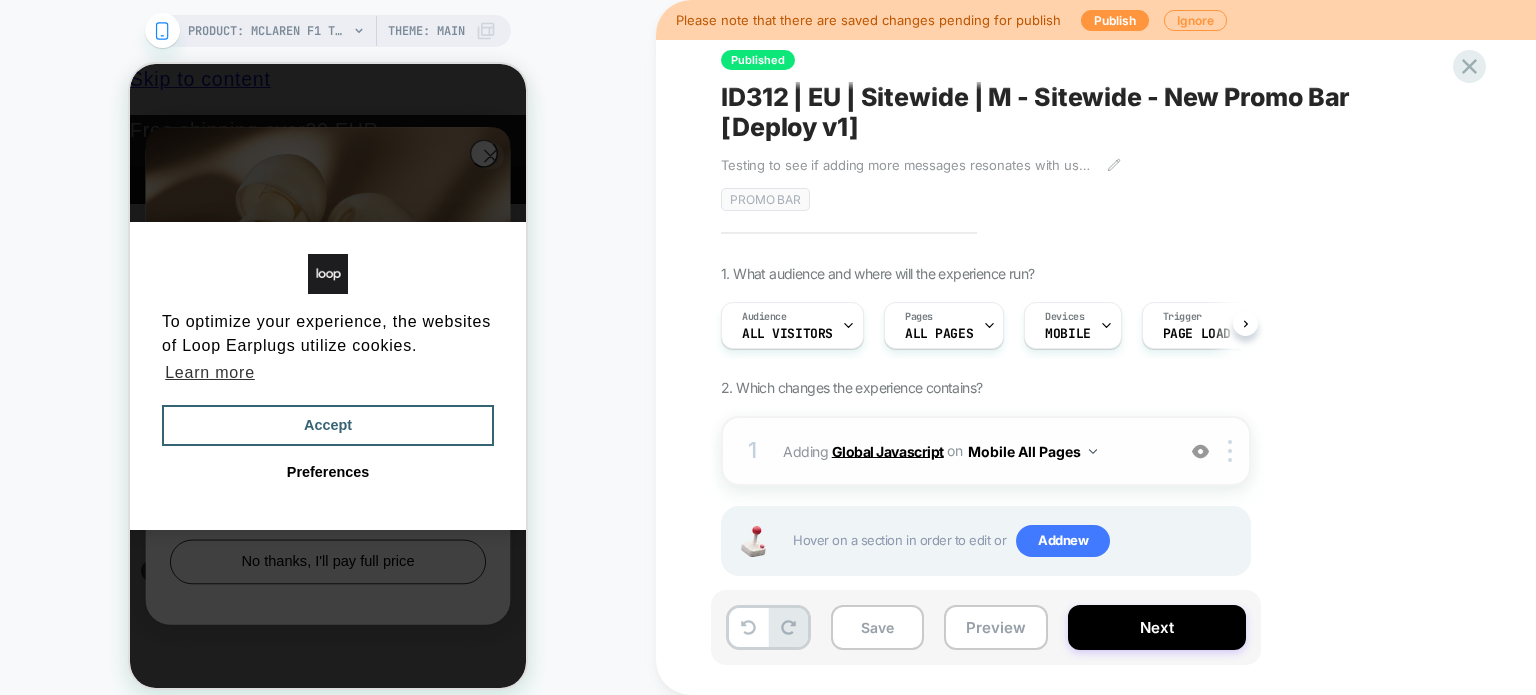 click on "Global Javascript" at bounding box center (888, 450) 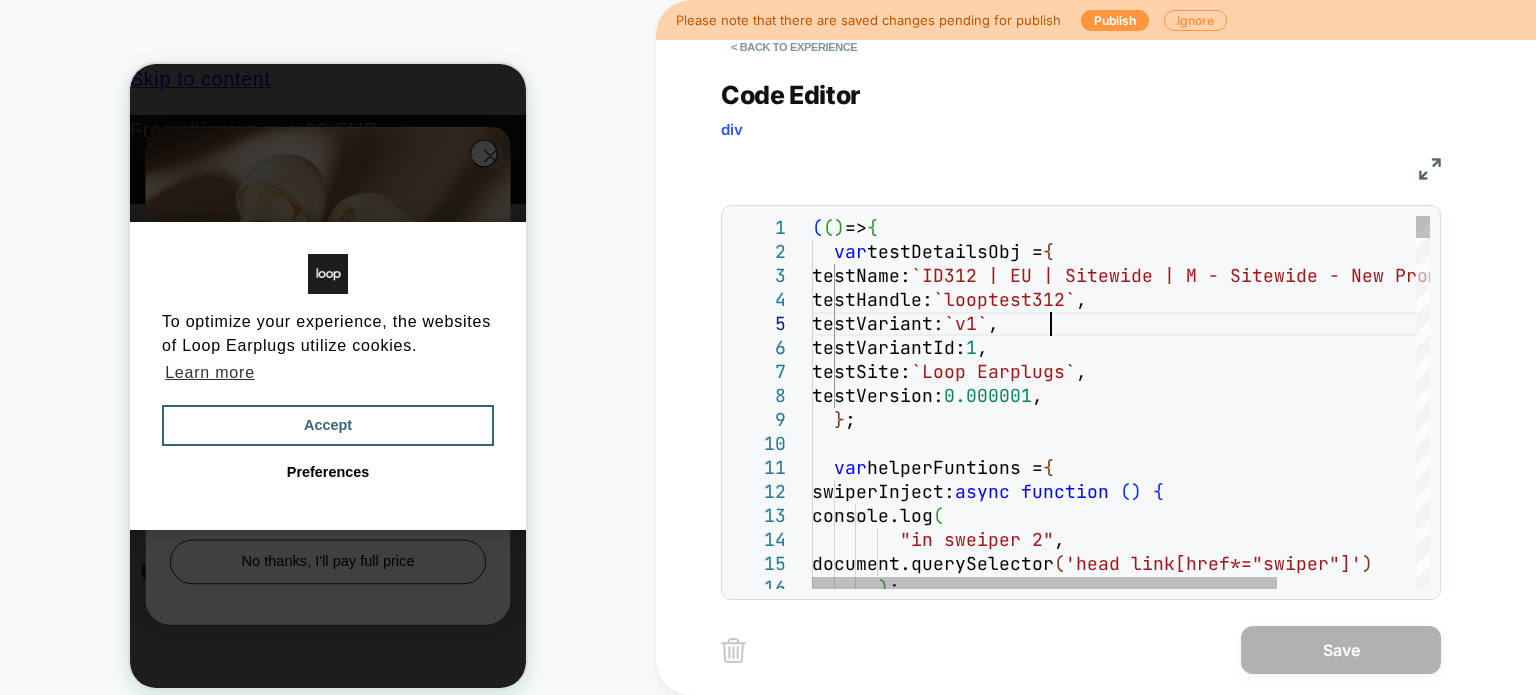 scroll, scrollTop: 0, scrollLeft: 0, axis: both 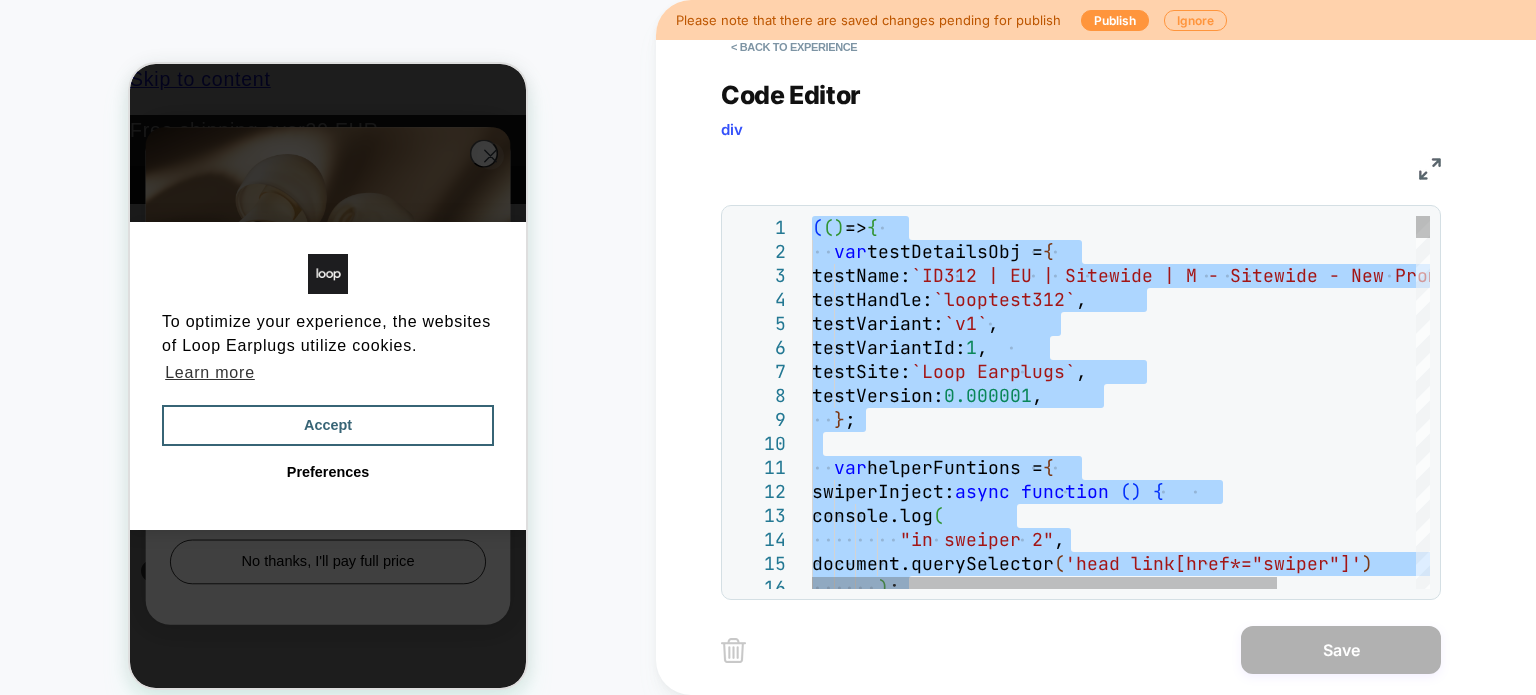 type on "**********" 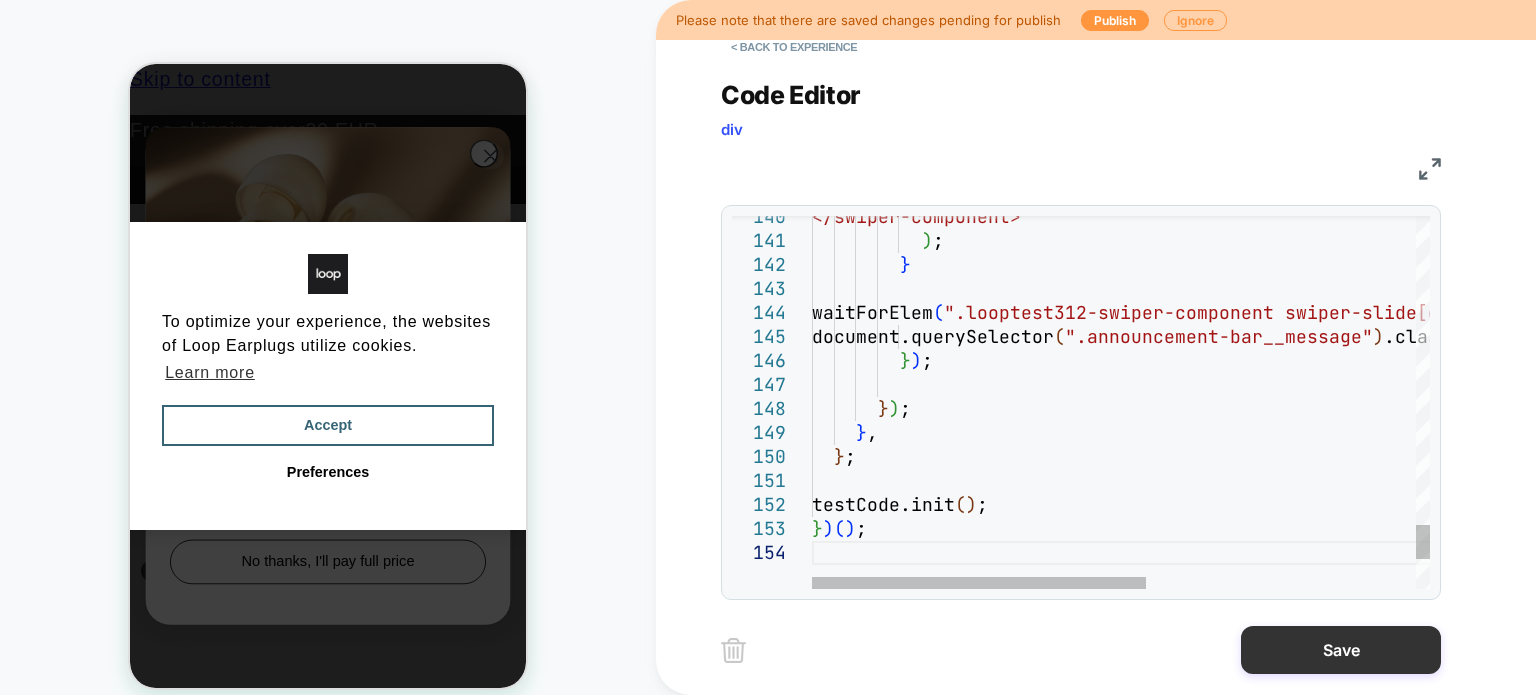 click on "Save" at bounding box center (1341, 650) 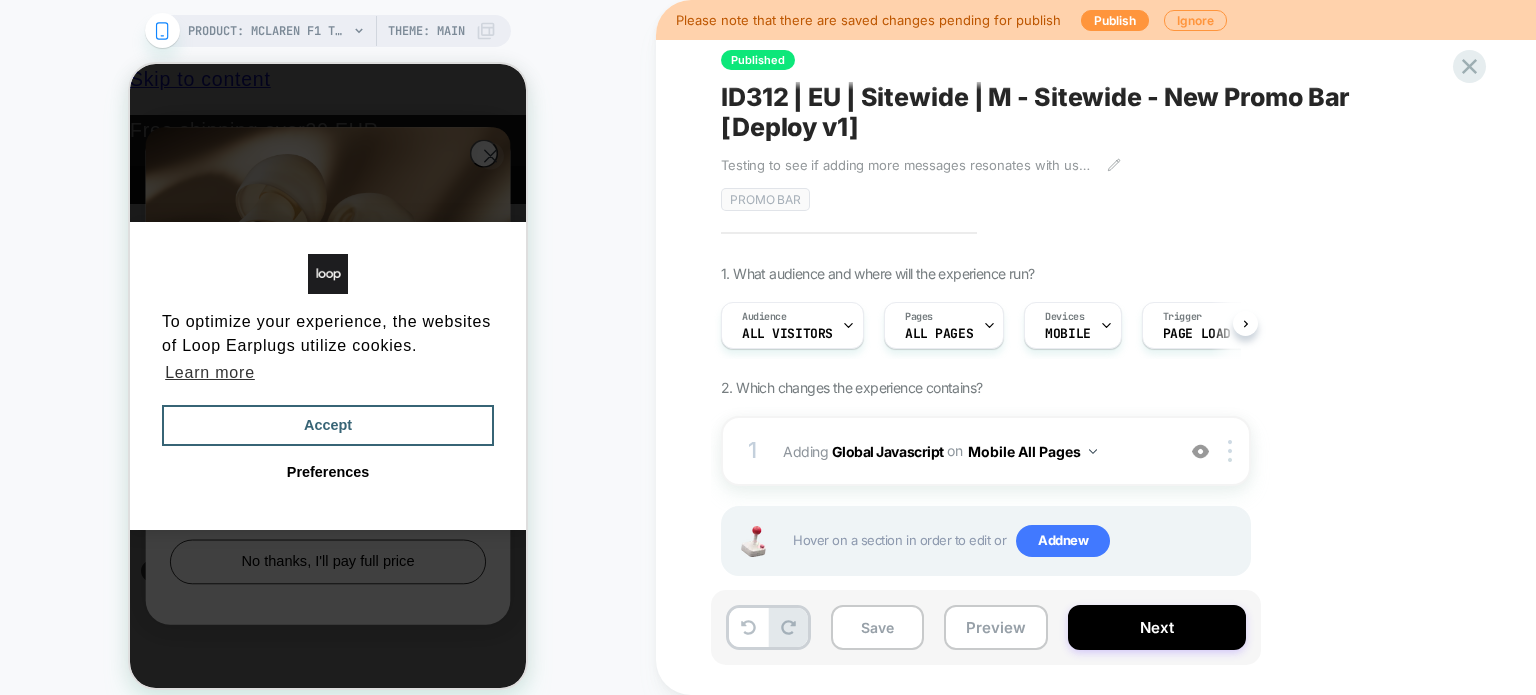 scroll, scrollTop: 0, scrollLeft: 0, axis: both 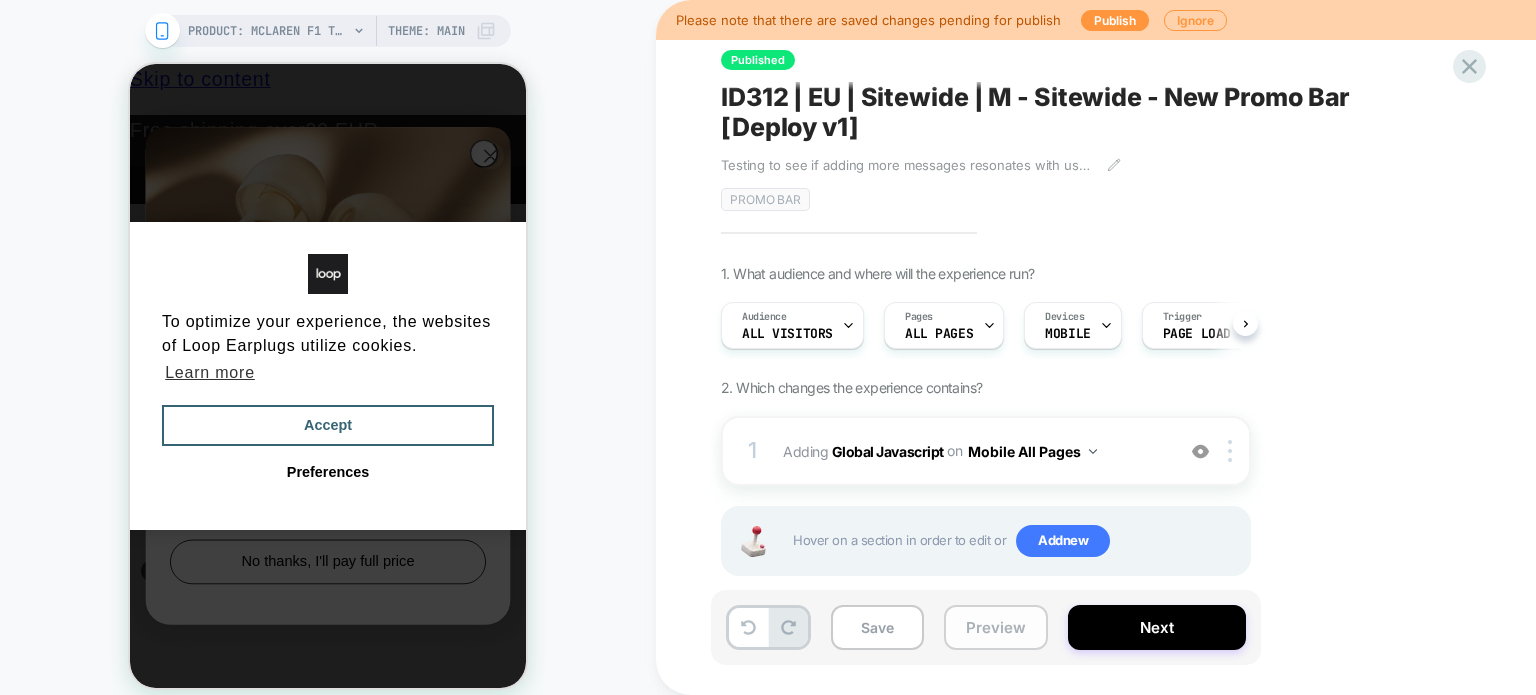 click on "Preview" at bounding box center [996, 627] 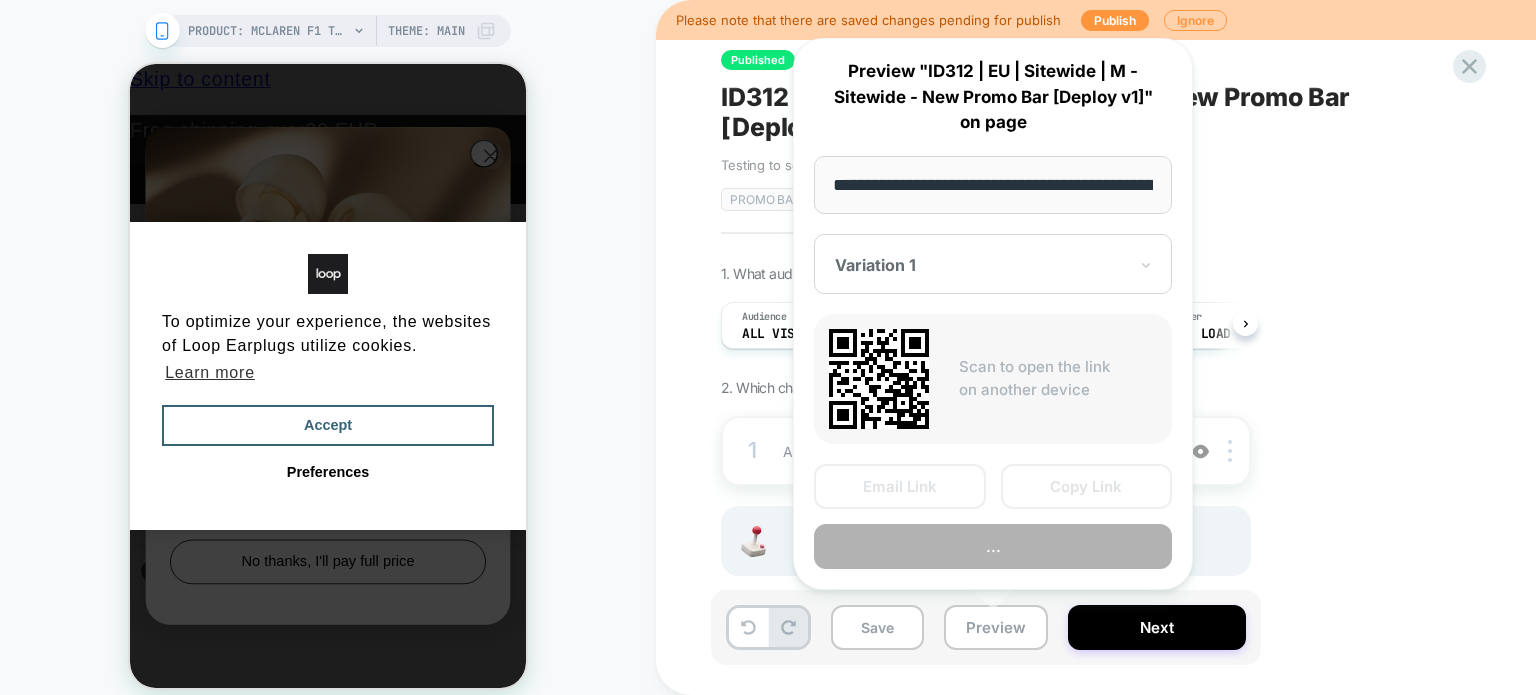 scroll, scrollTop: 0, scrollLeft: 228, axis: horizontal 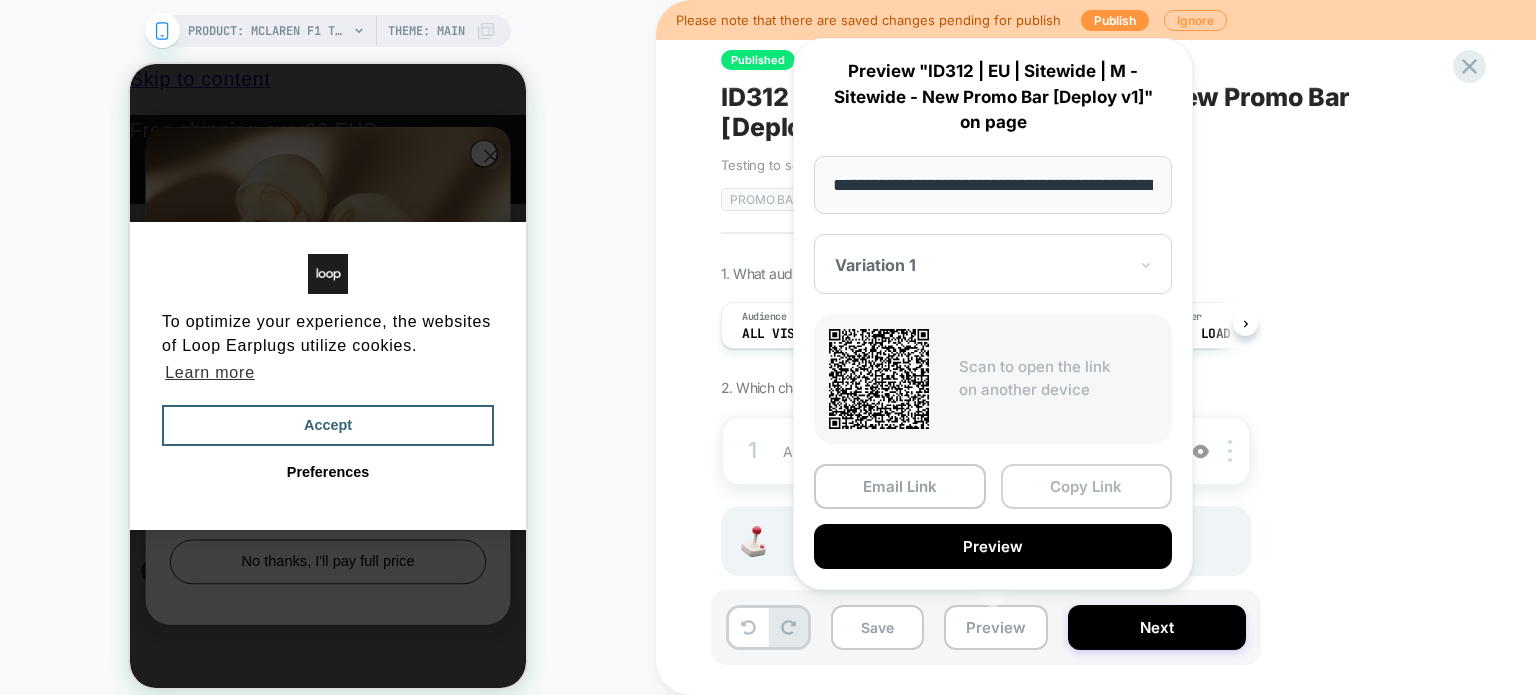 click on "Copy Link" at bounding box center [1087, 486] 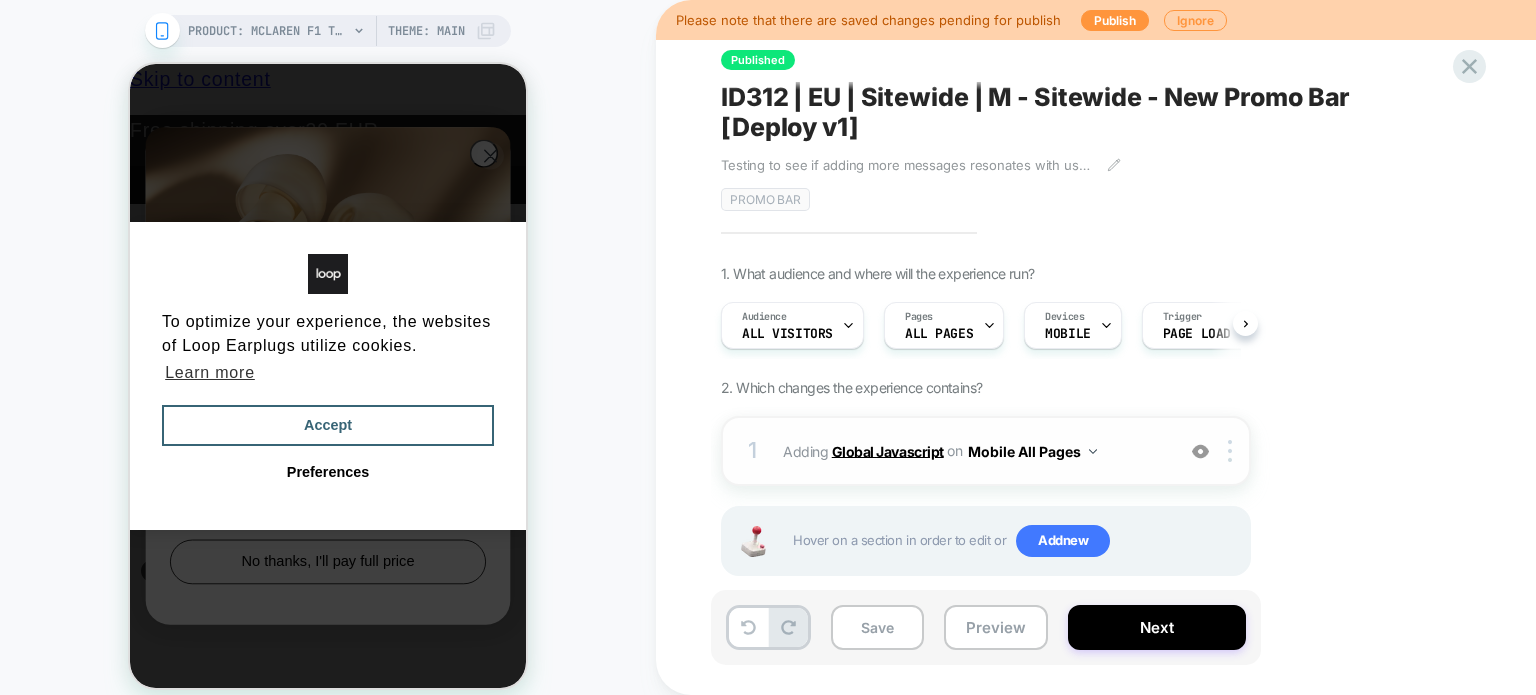 click on "Global Javascript" at bounding box center (888, 450) 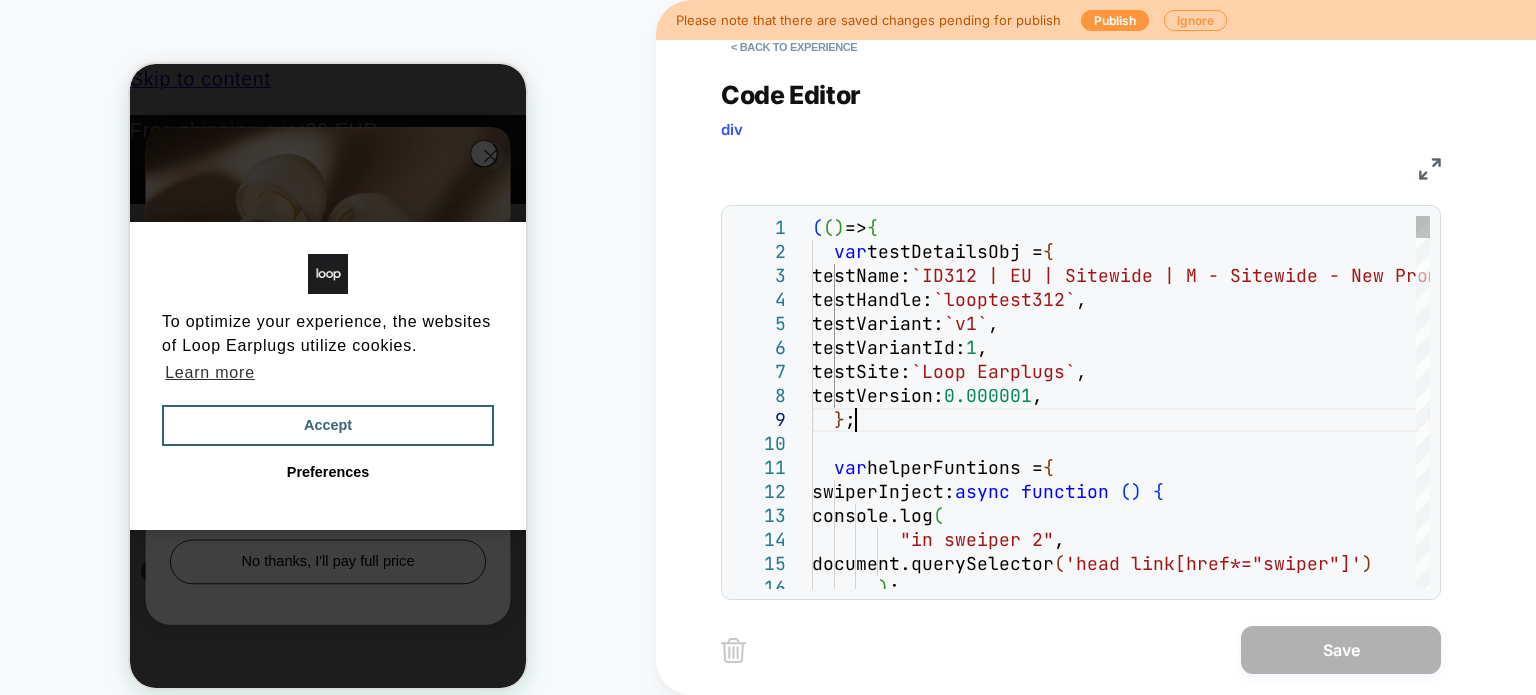 click on "( ( )  =>  {    var  testDetailsObj =  {     testName:  `ID312 | EU | Sitewide | M - Sitewide - New Promo  Bar` ,     testHandle:  `looptest312` ,     testVariant:  `v1` ,     testVariantId:  1 ,     testSite:  `Loop Earplugs` ,     testVersion:  0.000001 ,    } ;    var  helperFuntions =  {     swiperInject:  async   function   ( )   {       console.log (          "in sweiper 2" ,         document.querySelector ( 'head link[href*="swiper"]' )        ) ;" at bounding box center [1121, 3342] 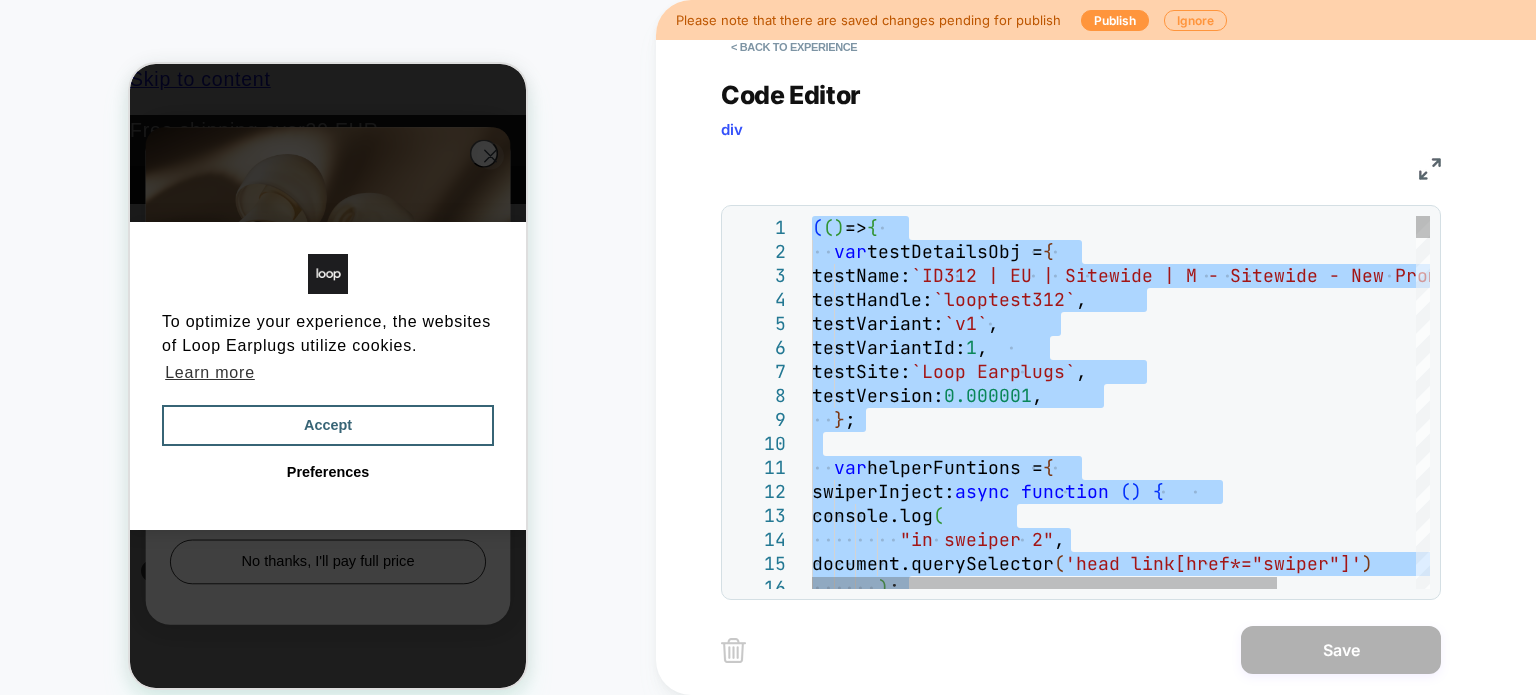type on "**********" 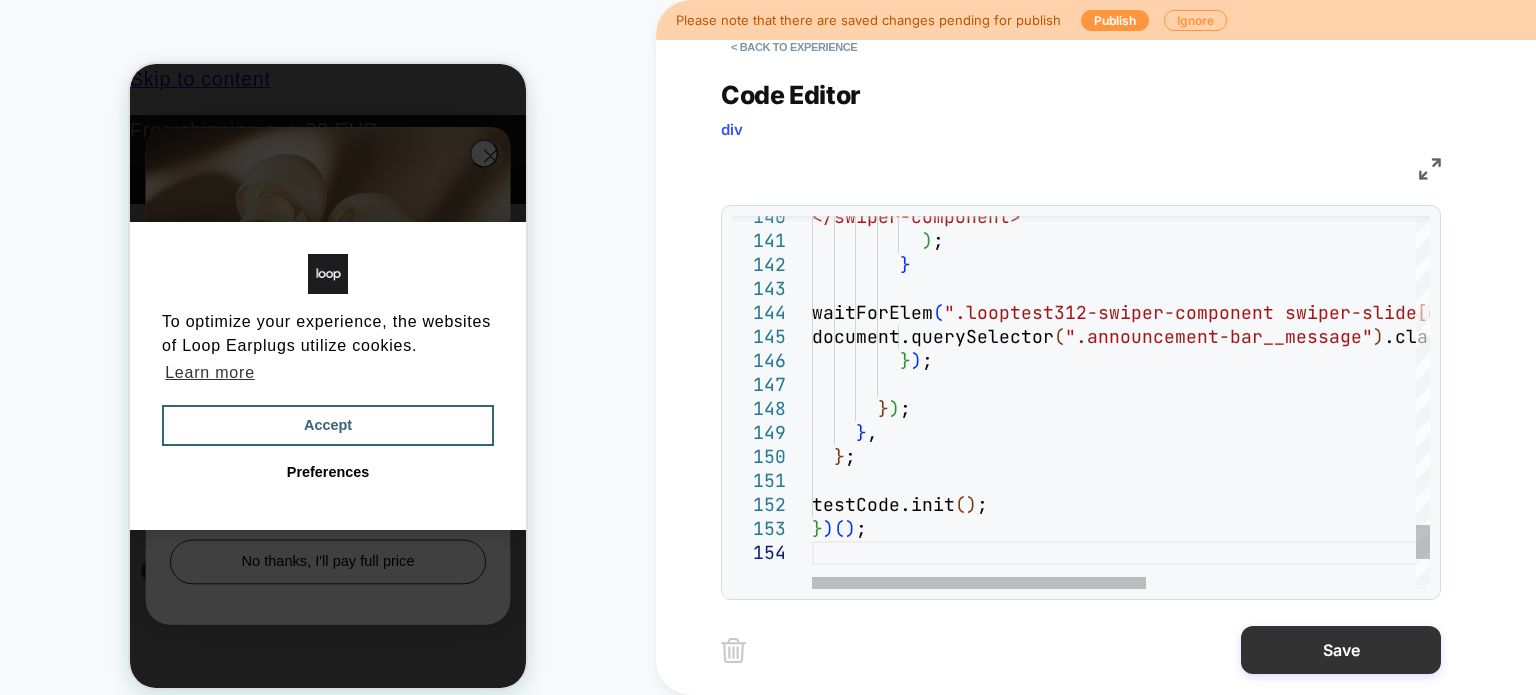 click on "Save" at bounding box center [1341, 650] 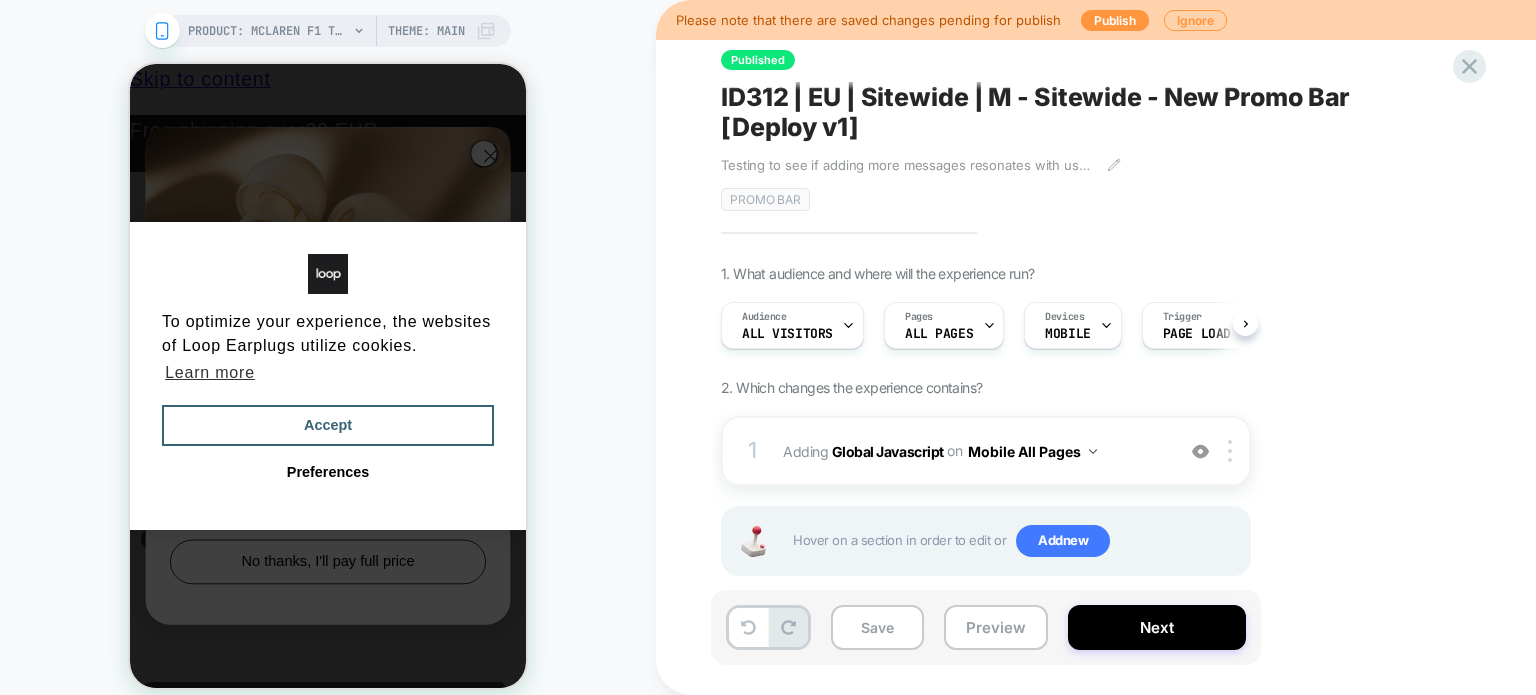 scroll, scrollTop: 0, scrollLeft: 0, axis: both 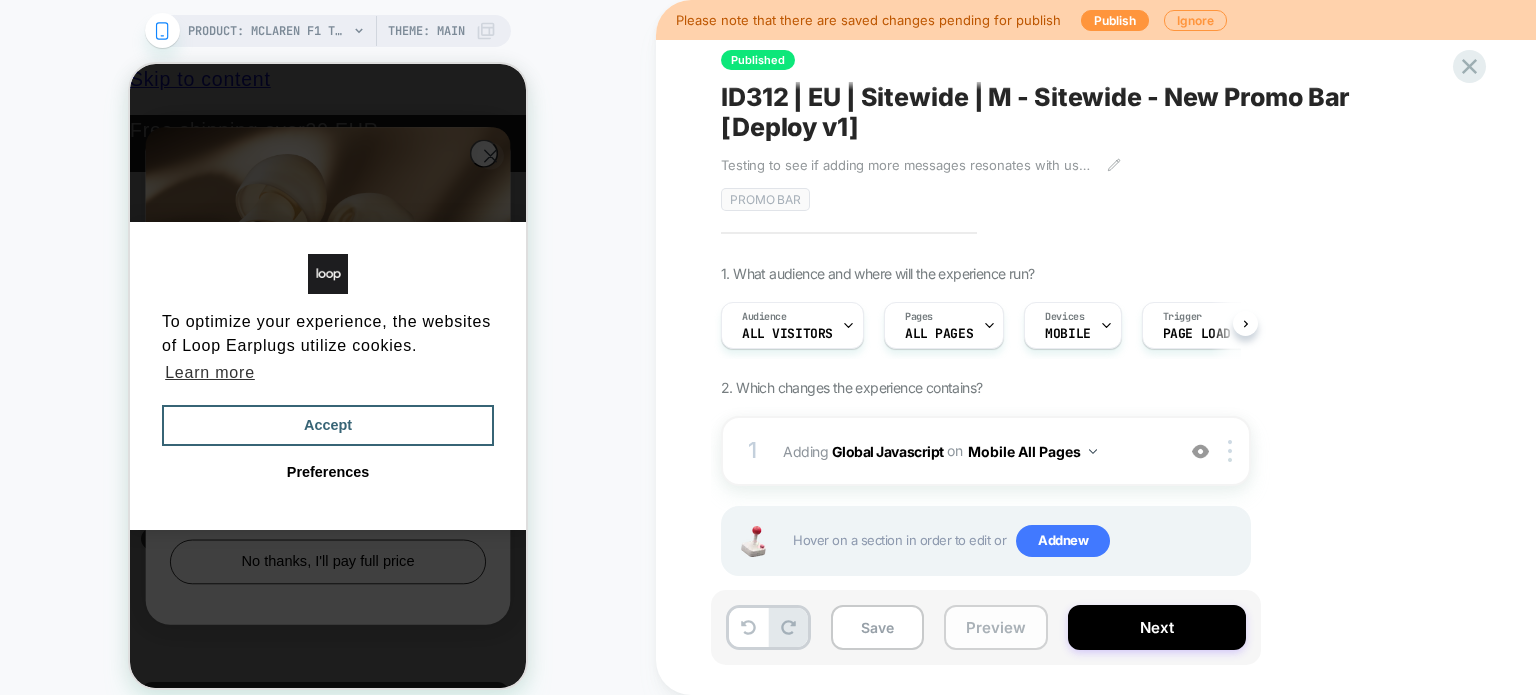 click on "Preview" at bounding box center (996, 627) 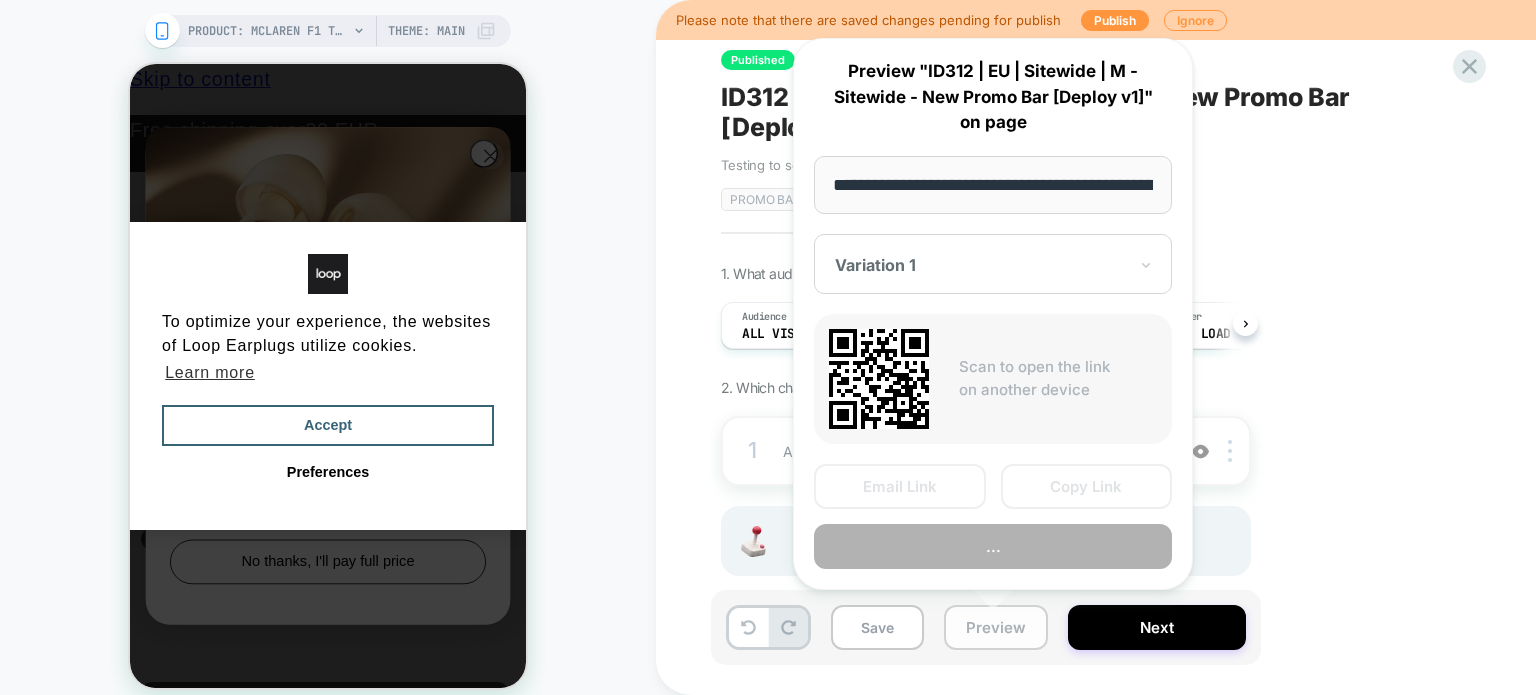 scroll, scrollTop: 0, scrollLeft: 228, axis: horizontal 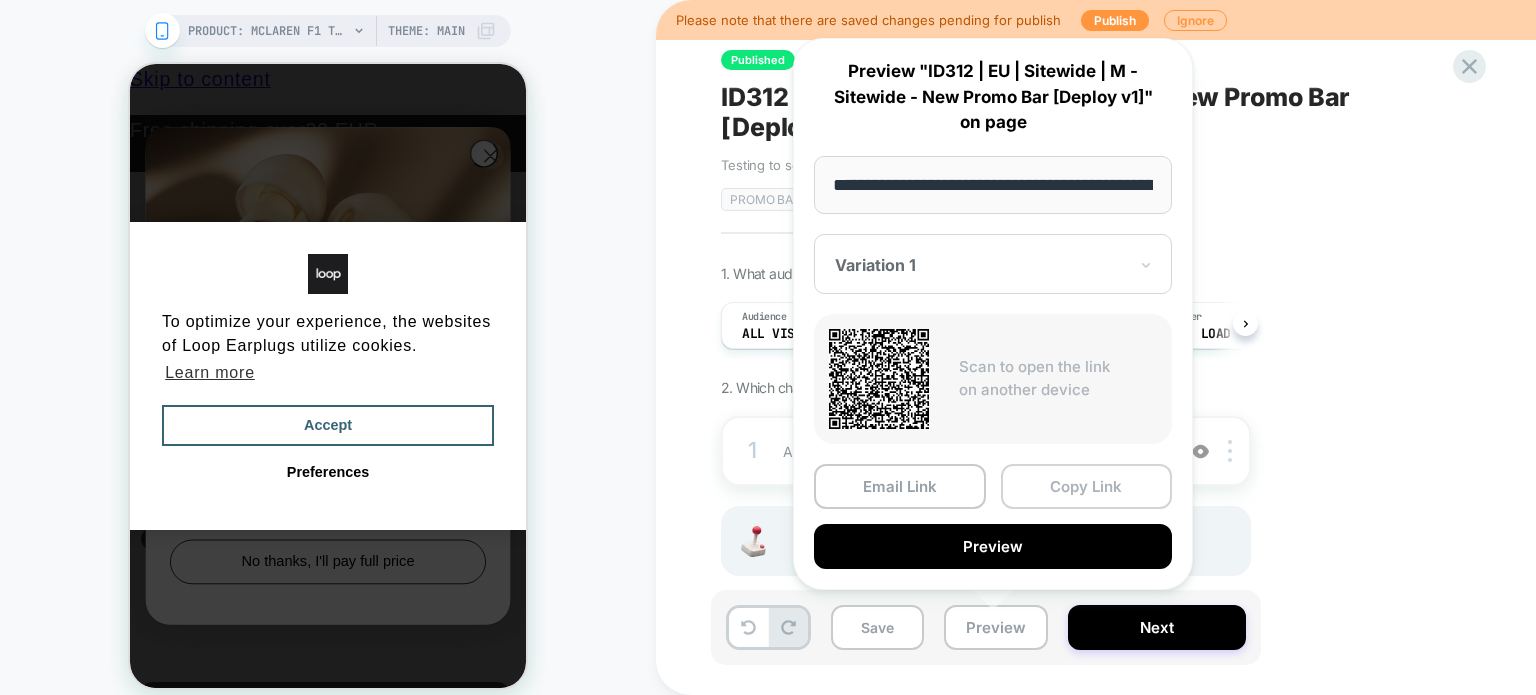 click on "Copy Link" at bounding box center (1087, 486) 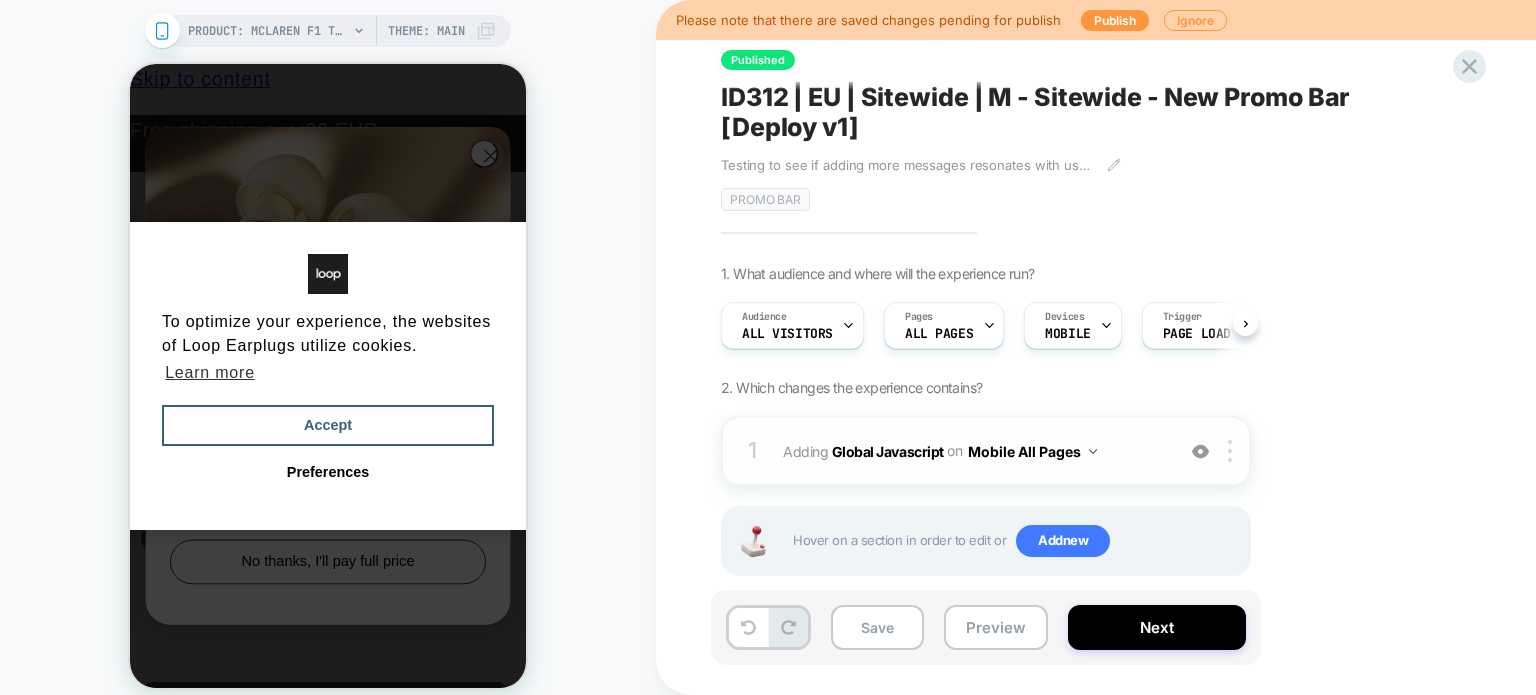 click on "1 Adding   Global Javascript   on Mobile All Pages Add Before Add After Copy to   Desktop Target   All Devices Delete" at bounding box center (986, 451) 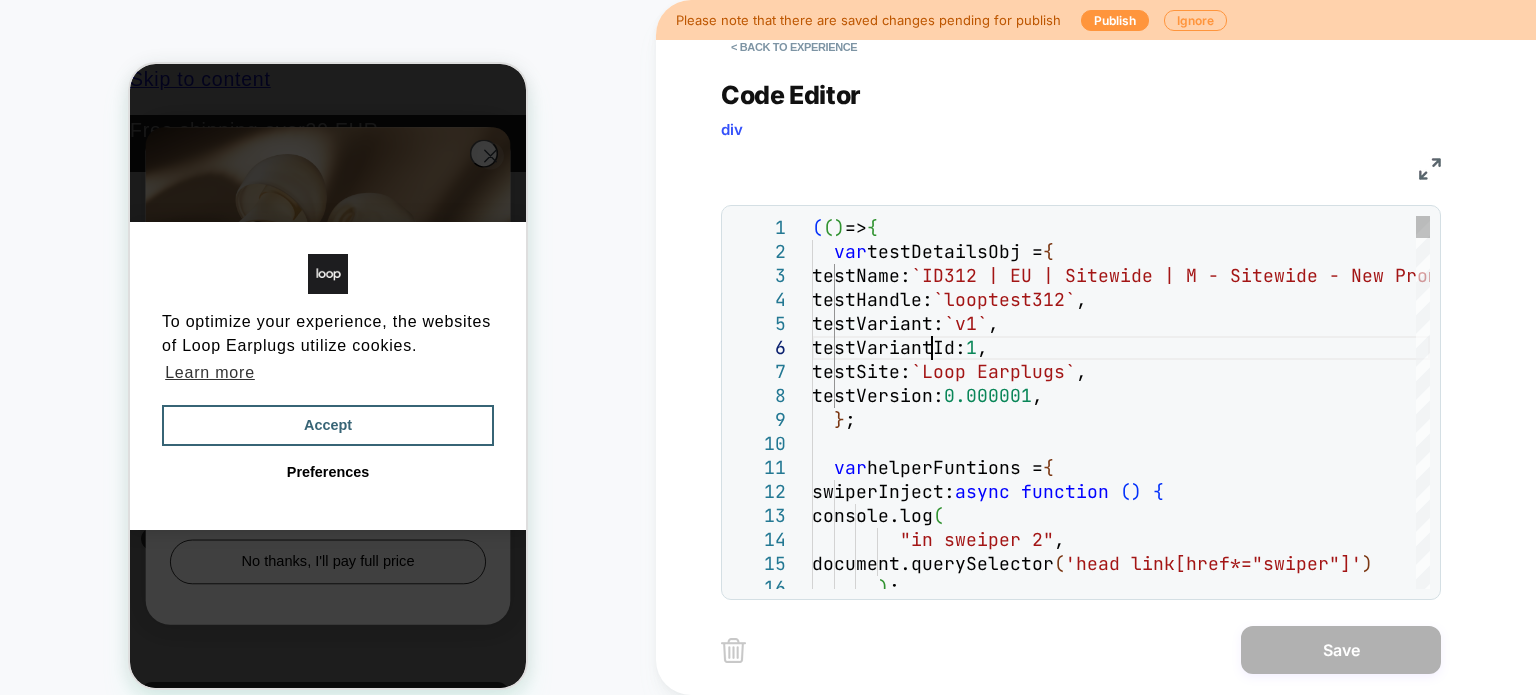 scroll, scrollTop: 0, scrollLeft: 0, axis: both 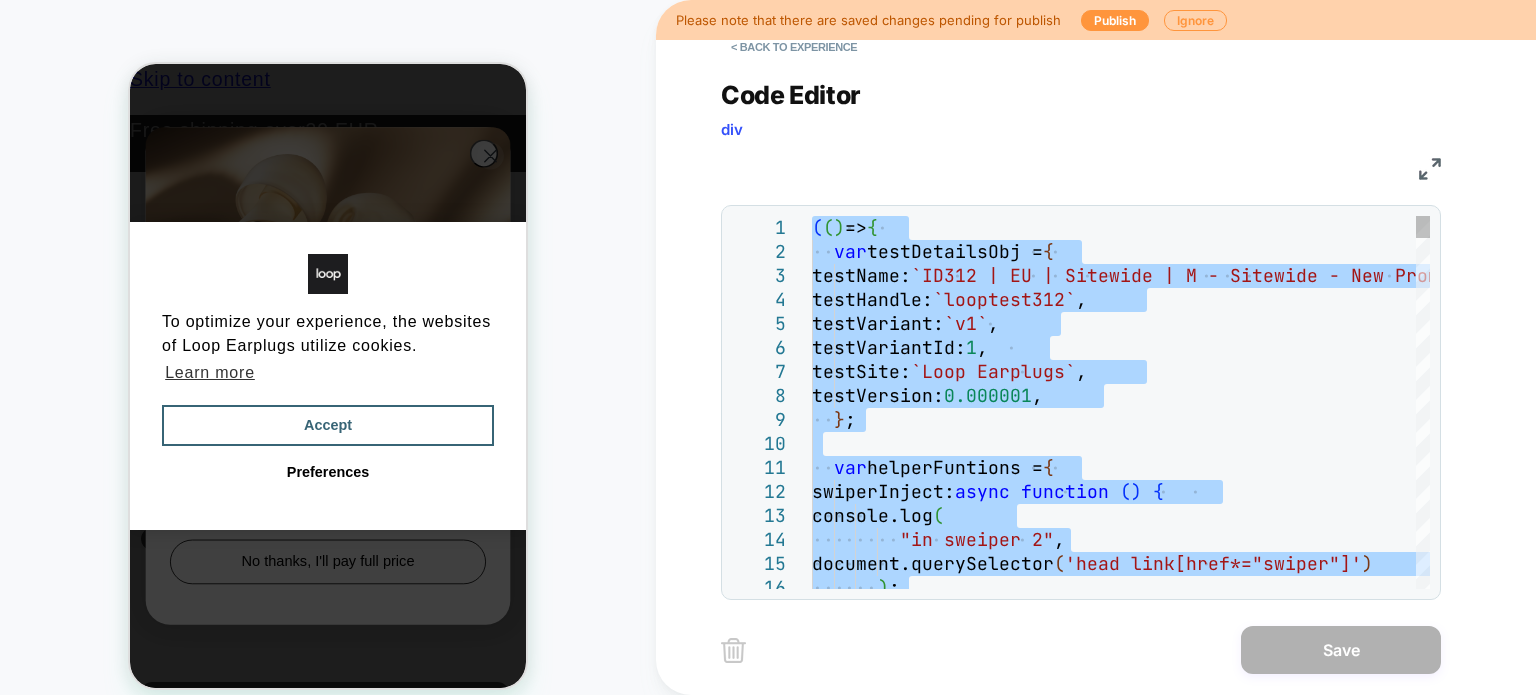 type on "**********" 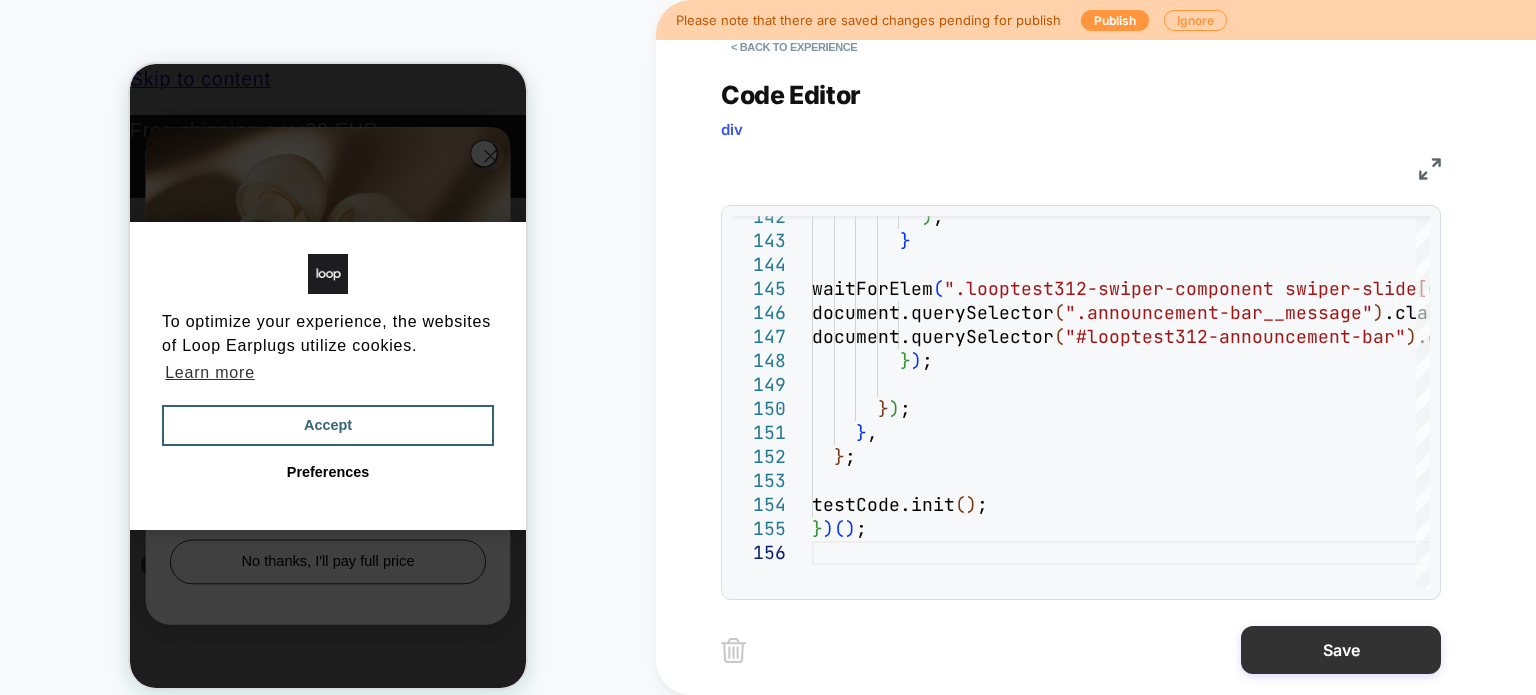 click on "Save" at bounding box center (1341, 650) 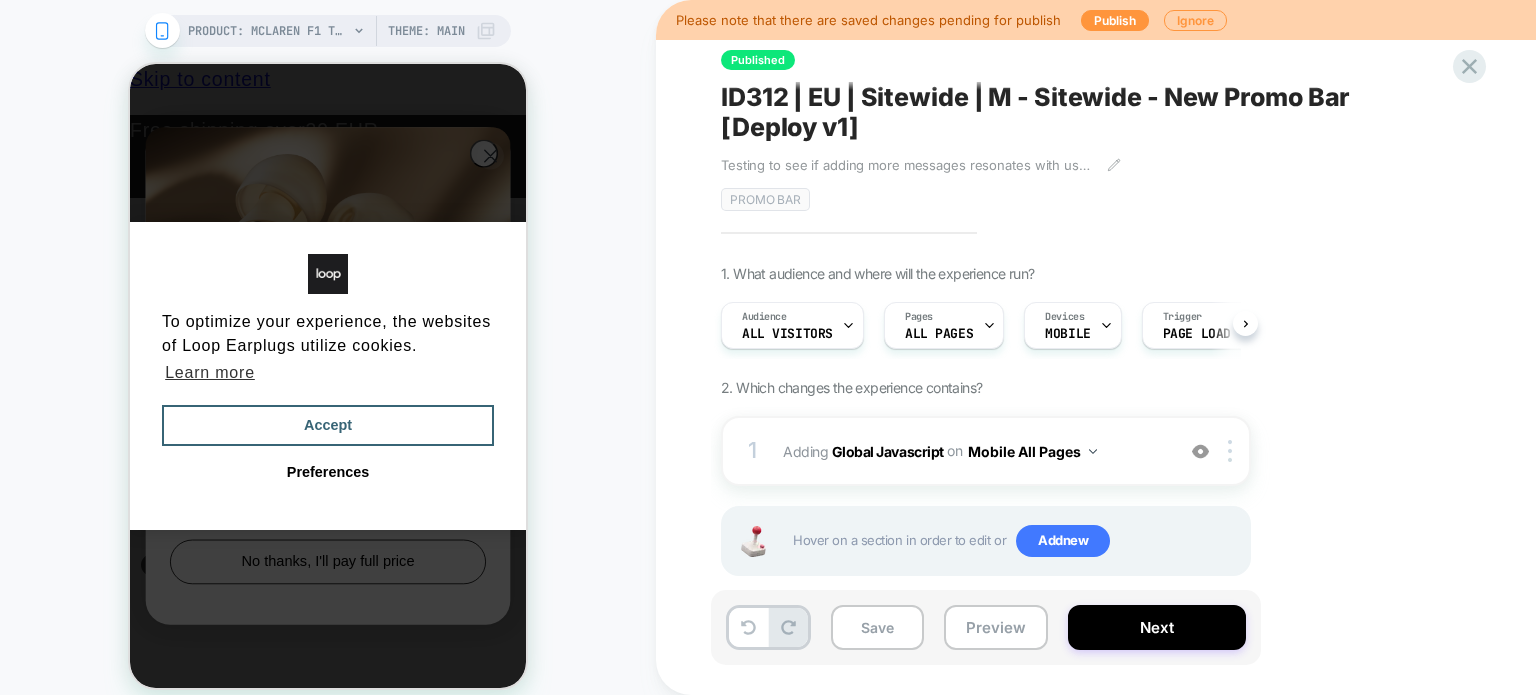 scroll, scrollTop: 0, scrollLeft: 0, axis: both 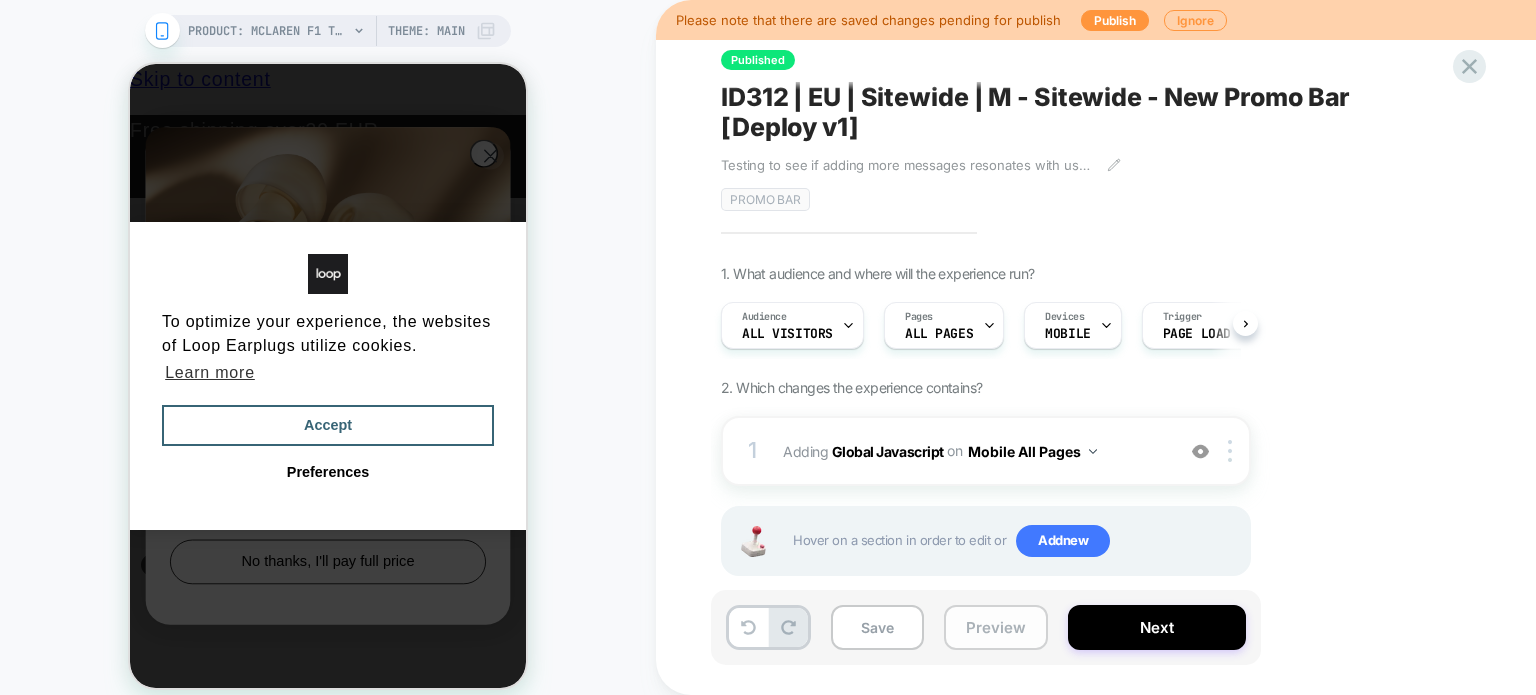 click on "Preview" at bounding box center [996, 627] 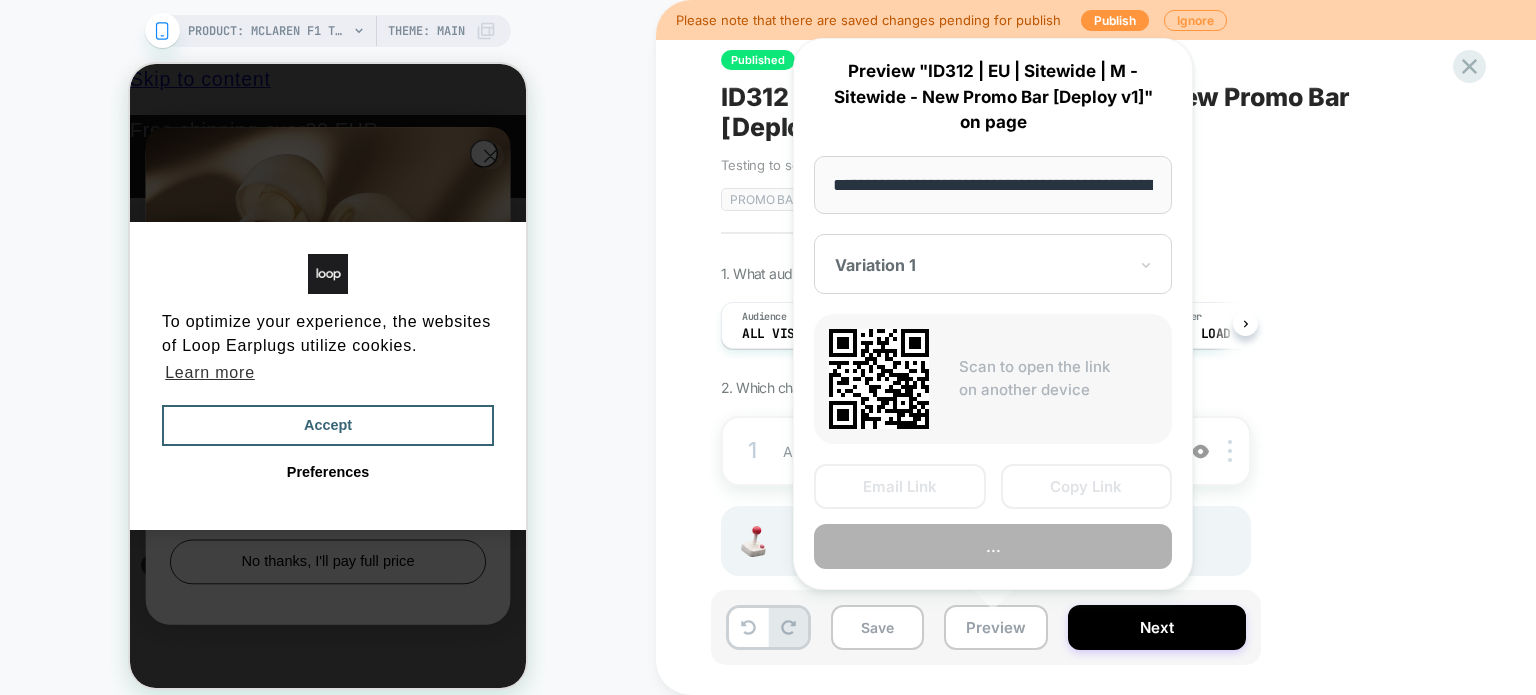 scroll, scrollTop: 0, scrollLeft: 228, axis: horizontal 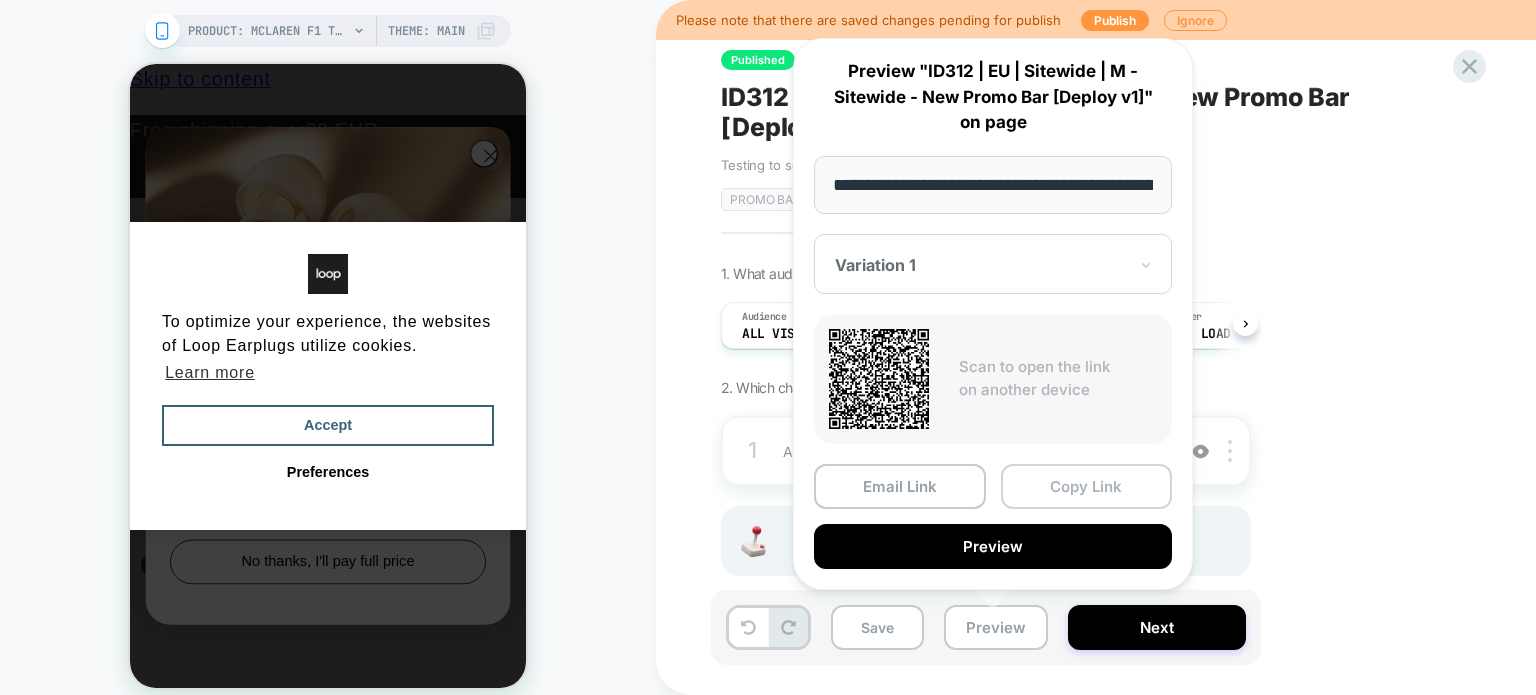 click on "Copy Link" at bounding box center [1087, 486] 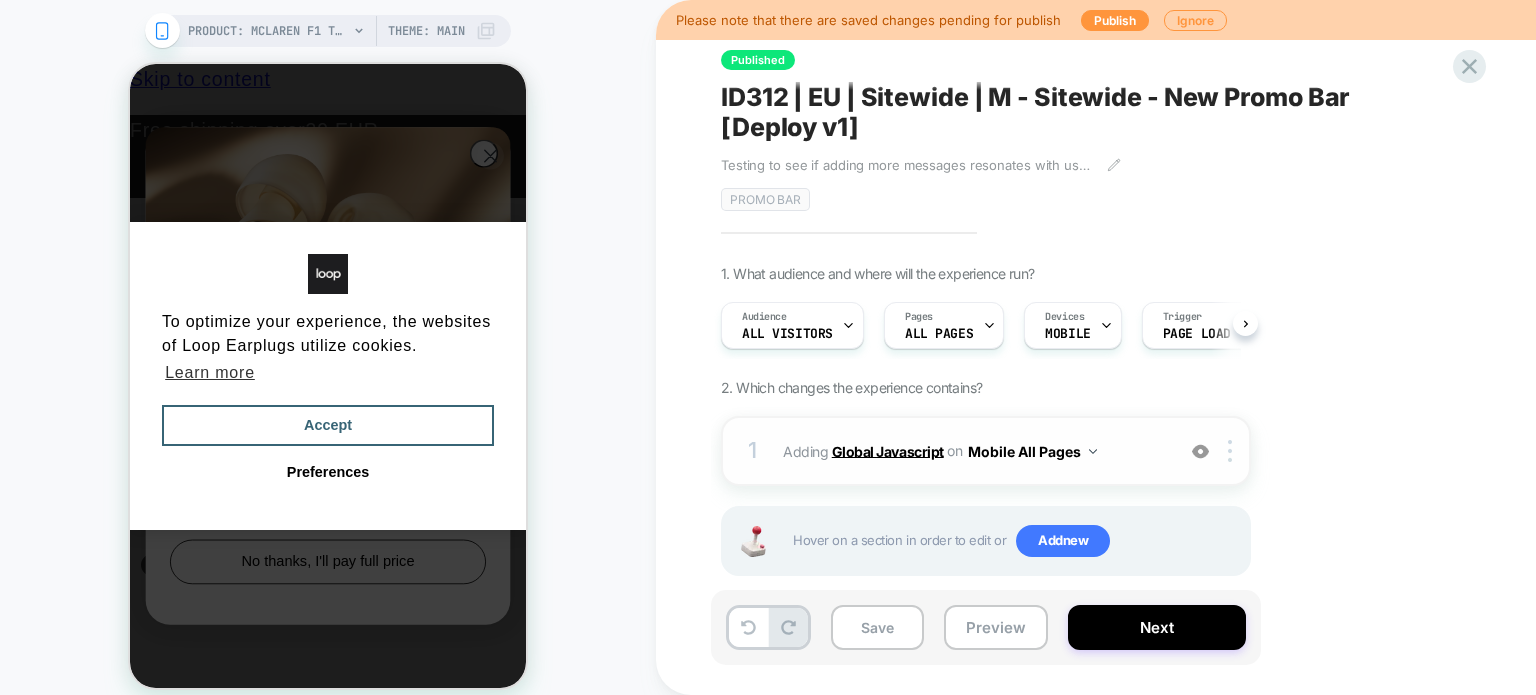 click on "Global Javascript" at bounding box center (888, 450) 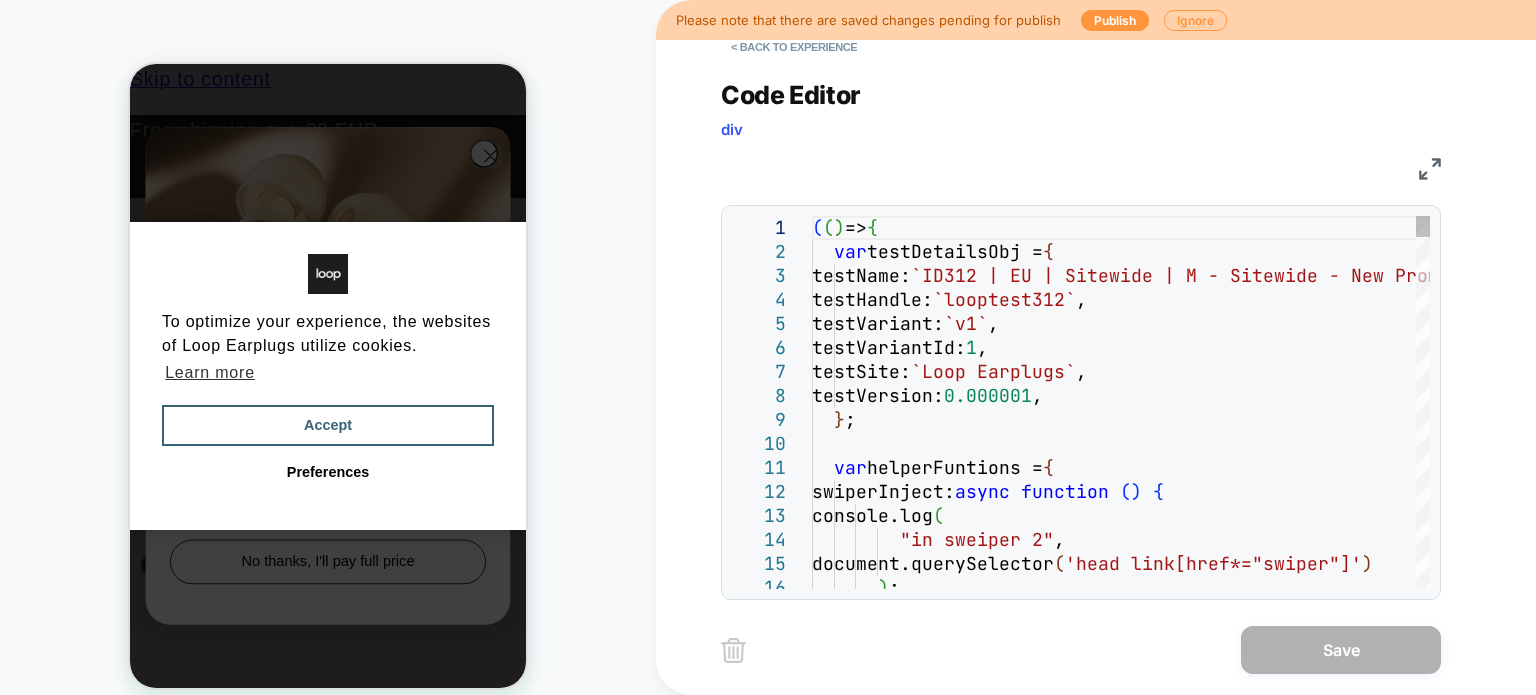 scroll, scrollTop: 0, scrollLeft: 0, axis: both 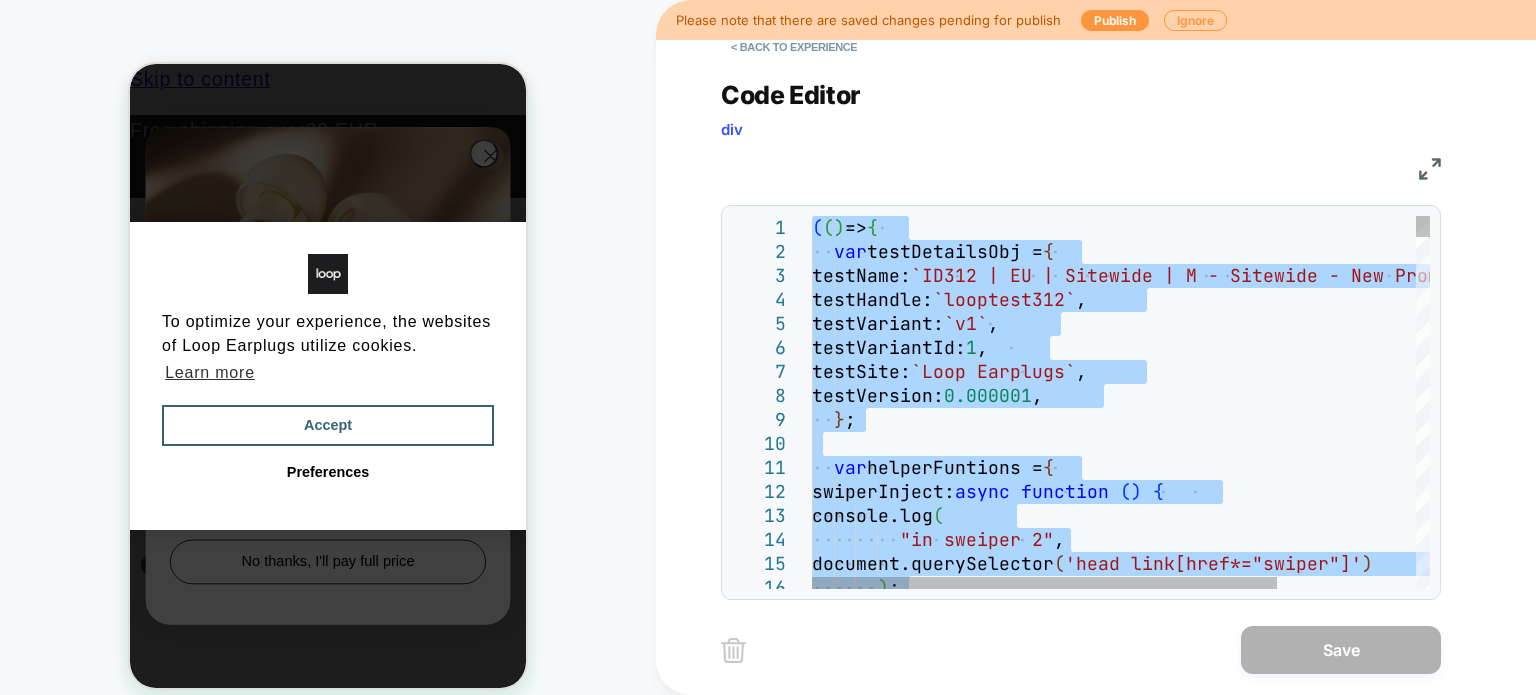 type on "*****" 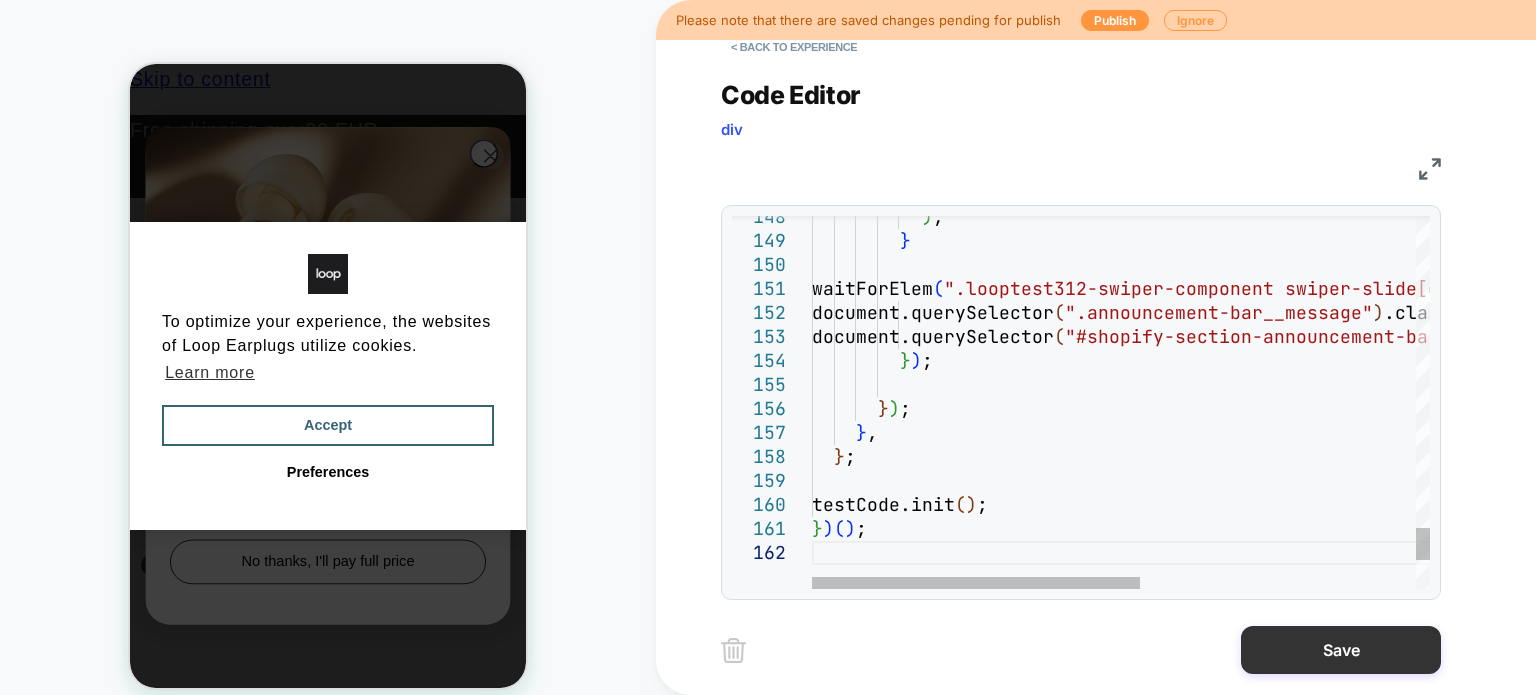 click on "Save" at bounding box center [1341, 650] 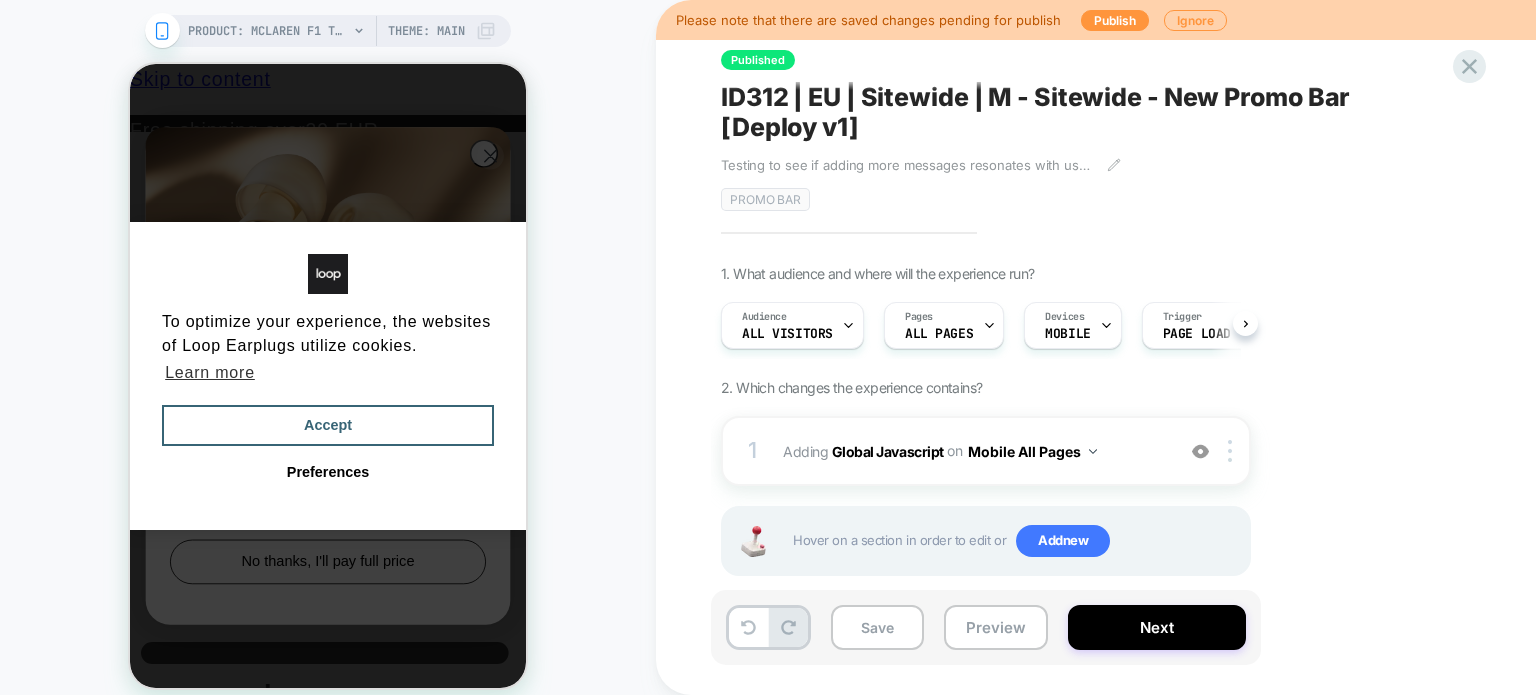 scroll, scrollTop: 0, scrollLeft: 0, axis: both 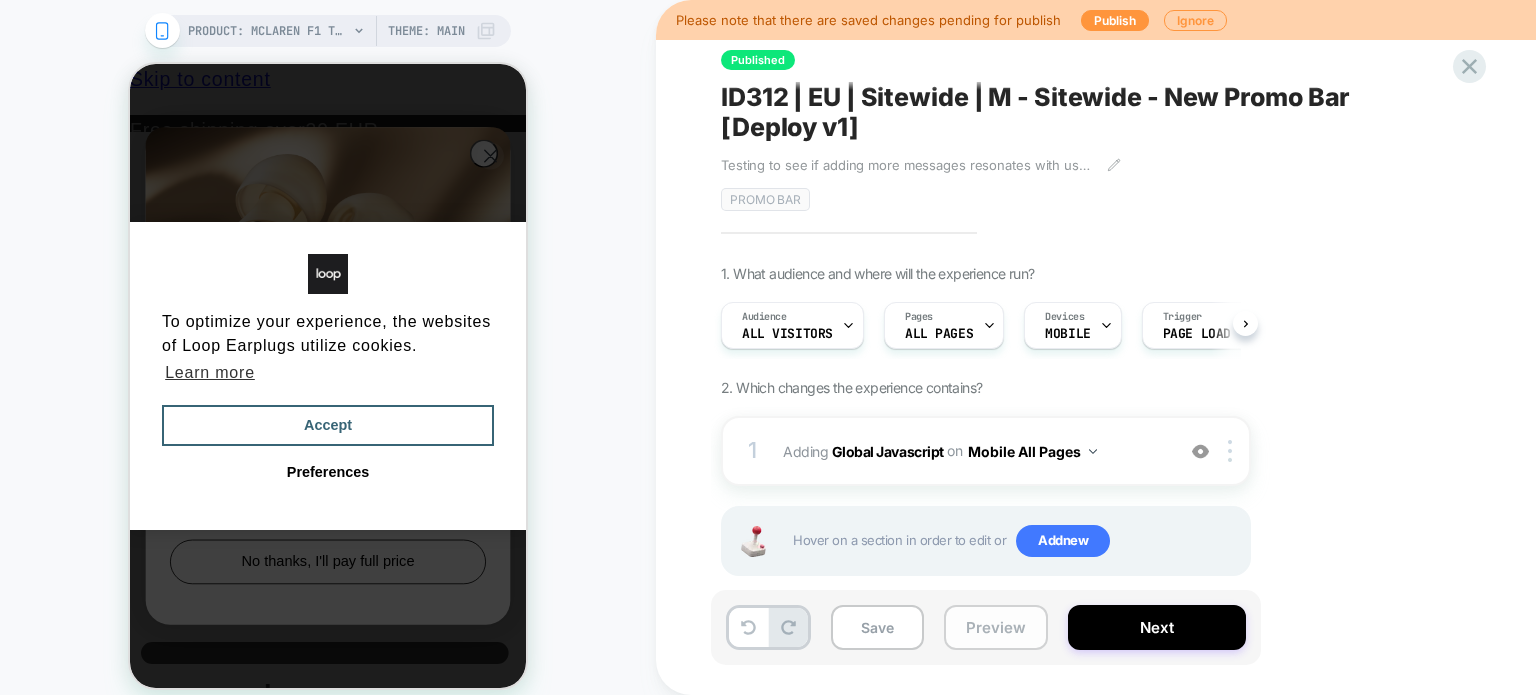 click on "Preview" at bounding box center [996, 627] 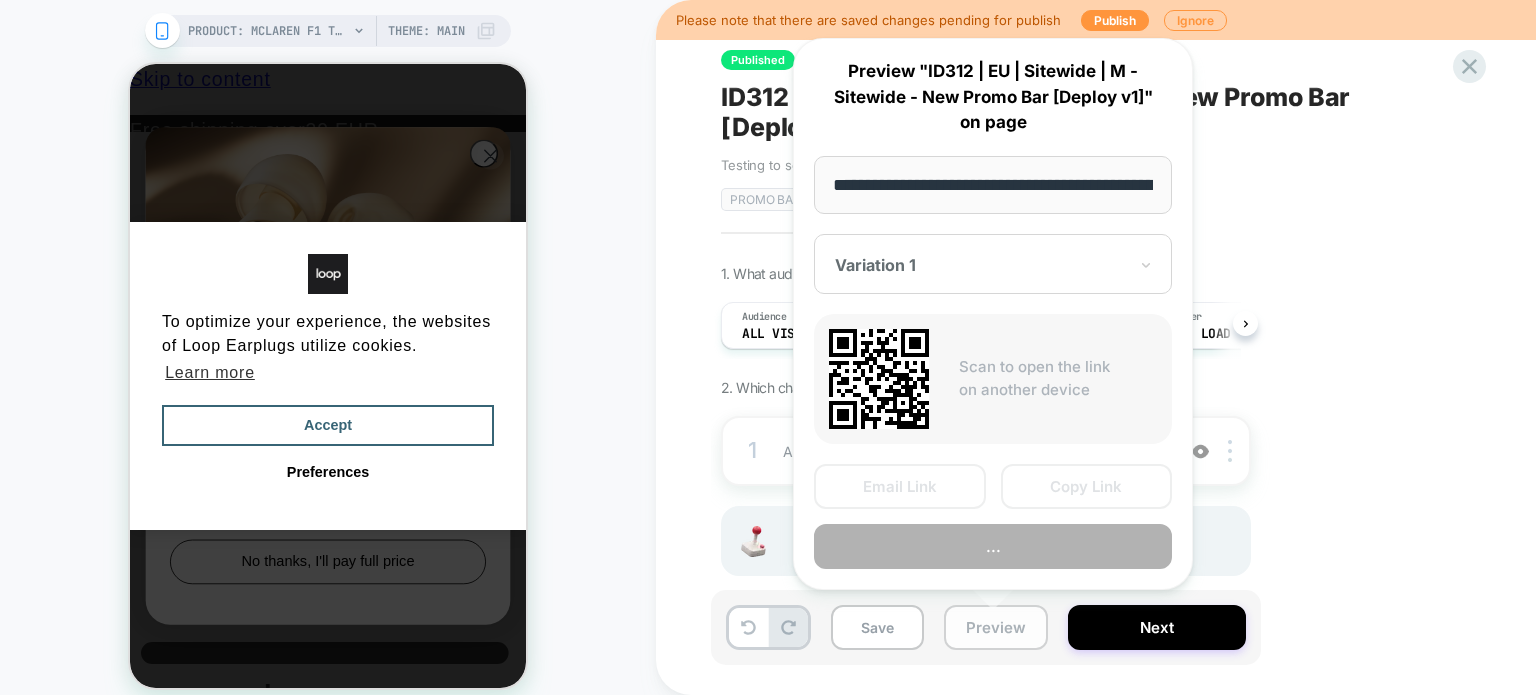 scroll, scrollTop: 0, scrollLeft: 228, axis: horizontal 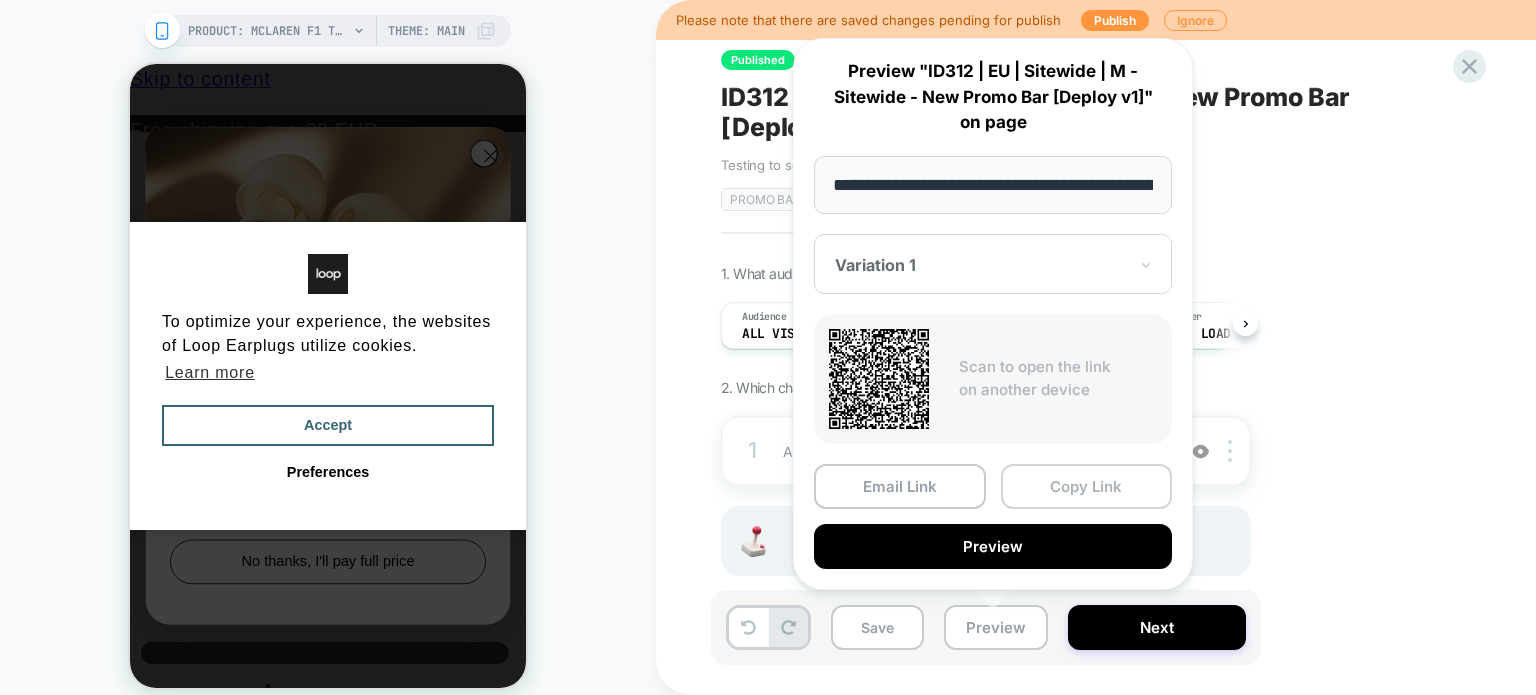 click on "Copy Link" at bounding box center [1087, 486] 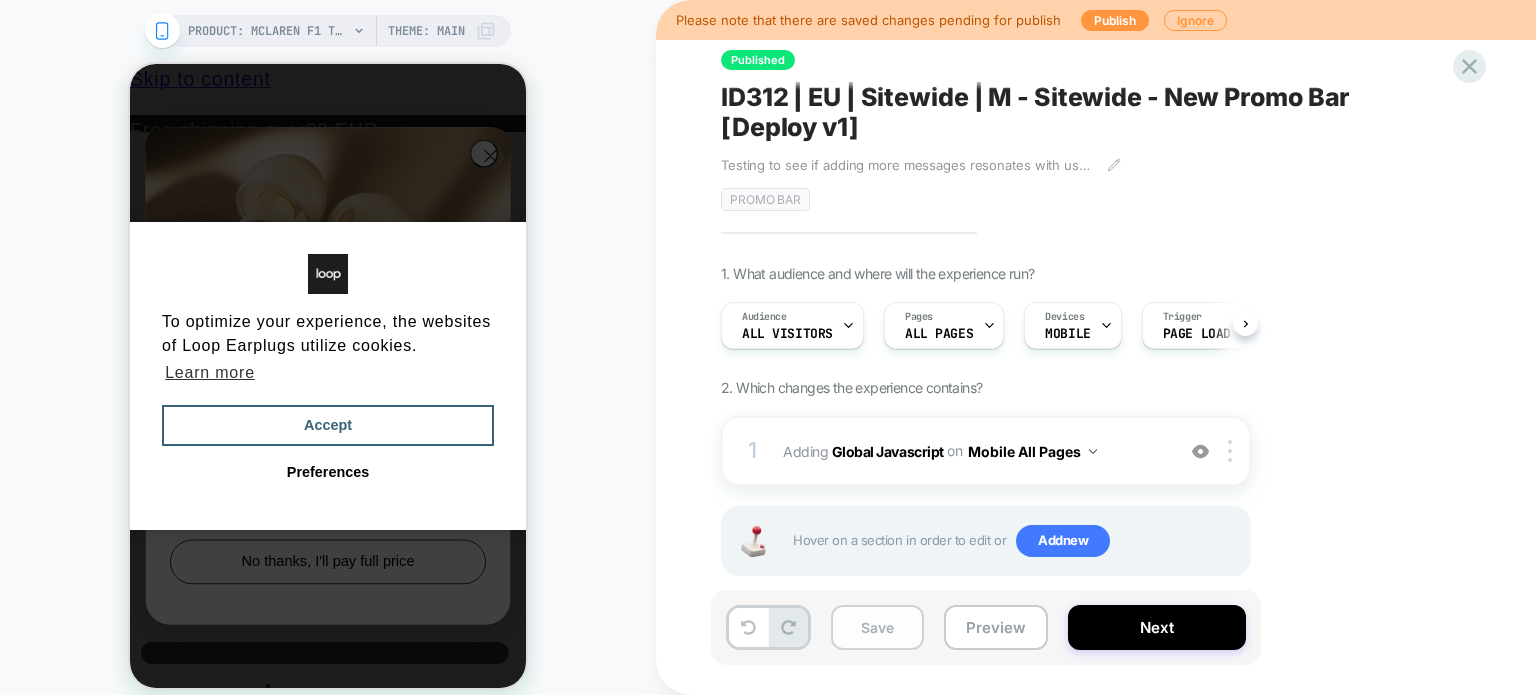 click on "Save" at bounding box center [877, 627] 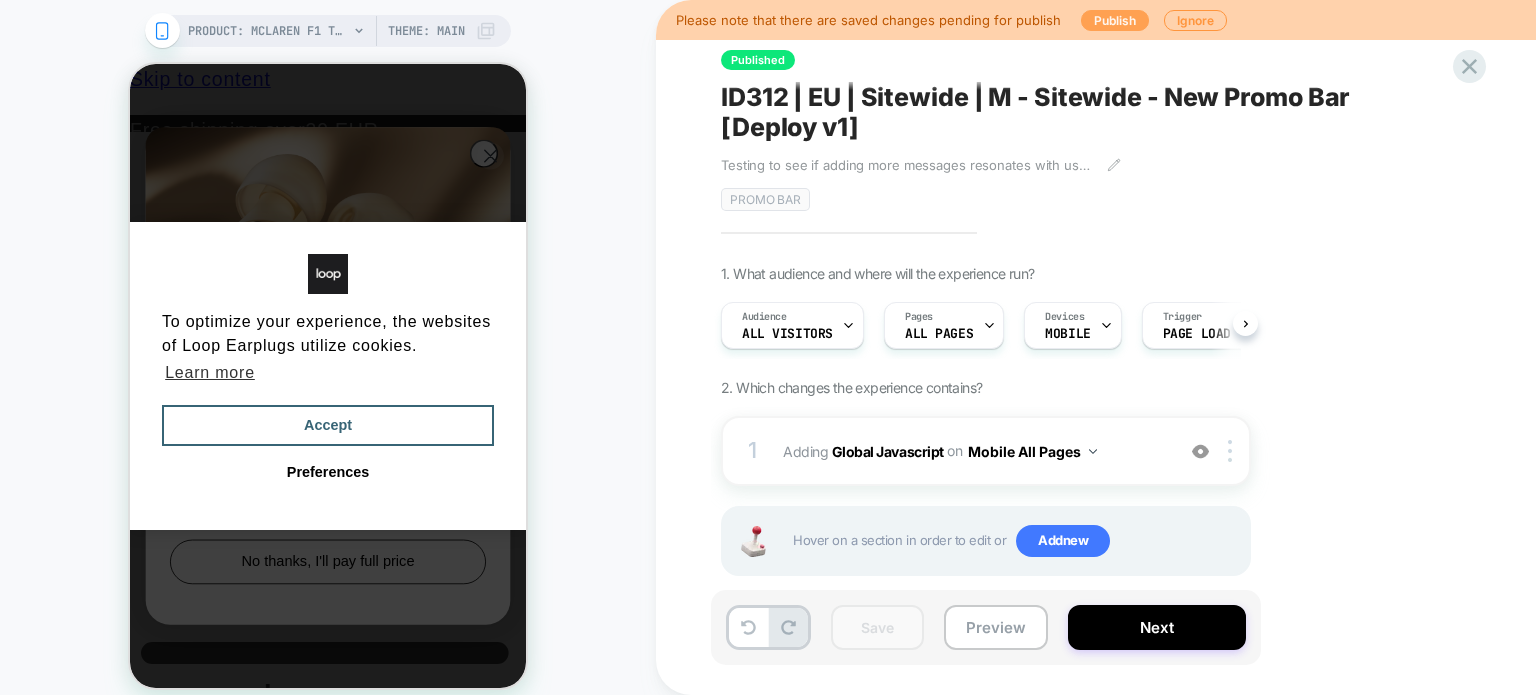 click on "Publish" at bounding box center [1115, 20] 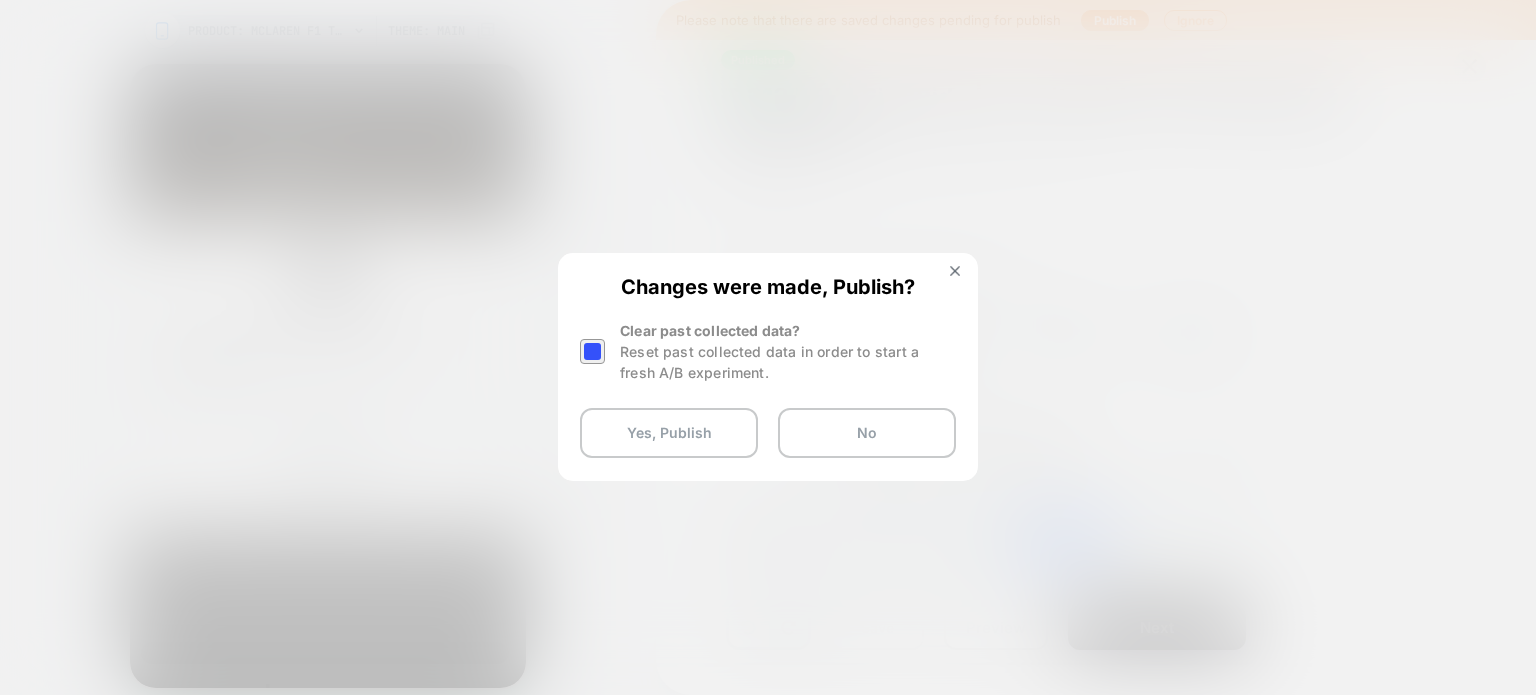 click at bounding box center [592, 351] 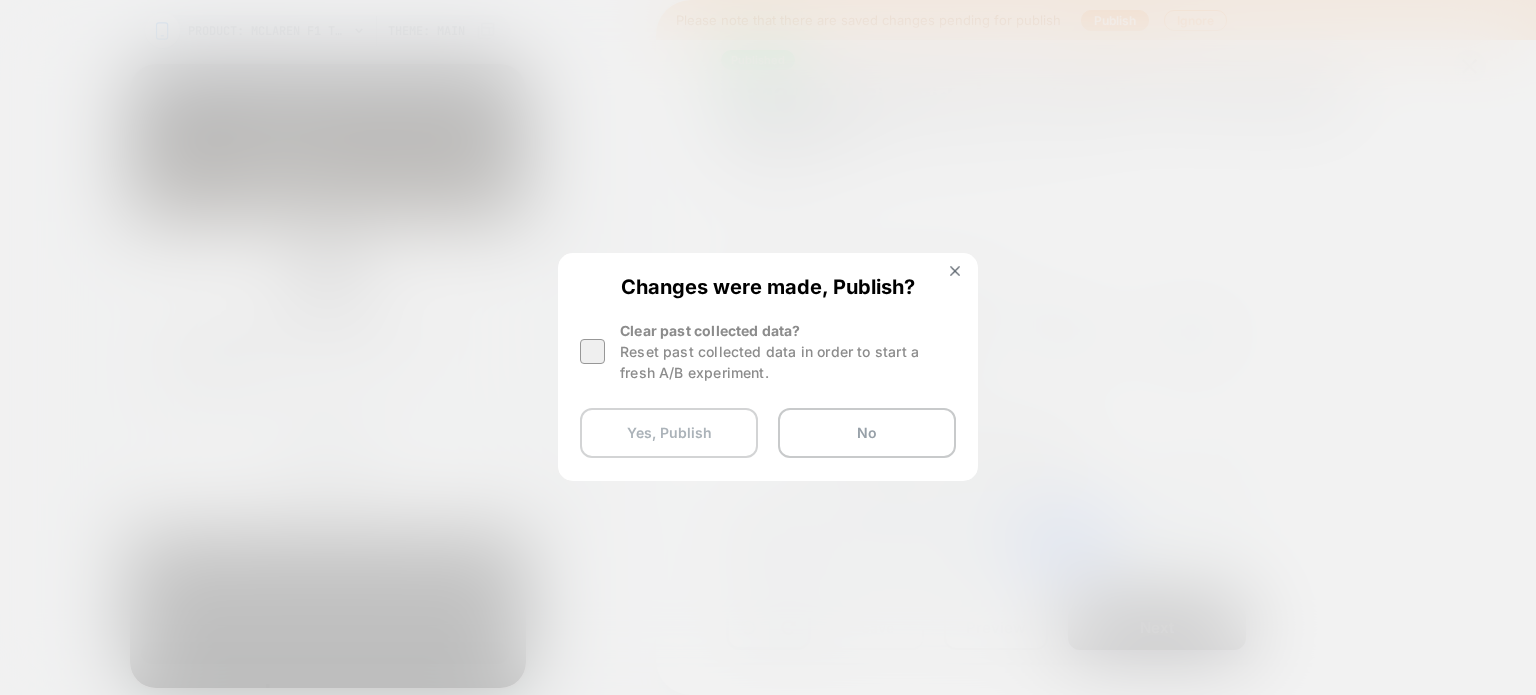 click on "Yes, Publish" at bounding box center [669, 433] 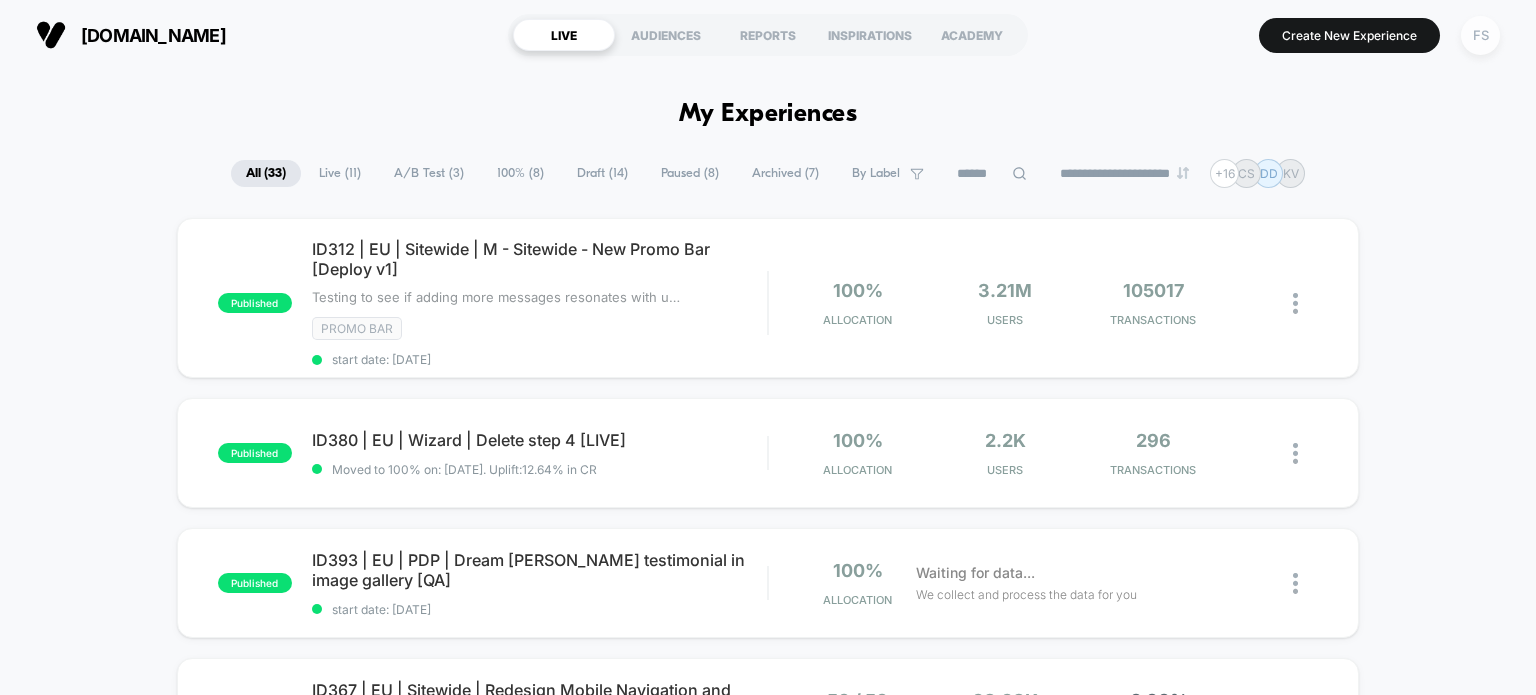 click on "FS" at bounding box center (1480, 35) 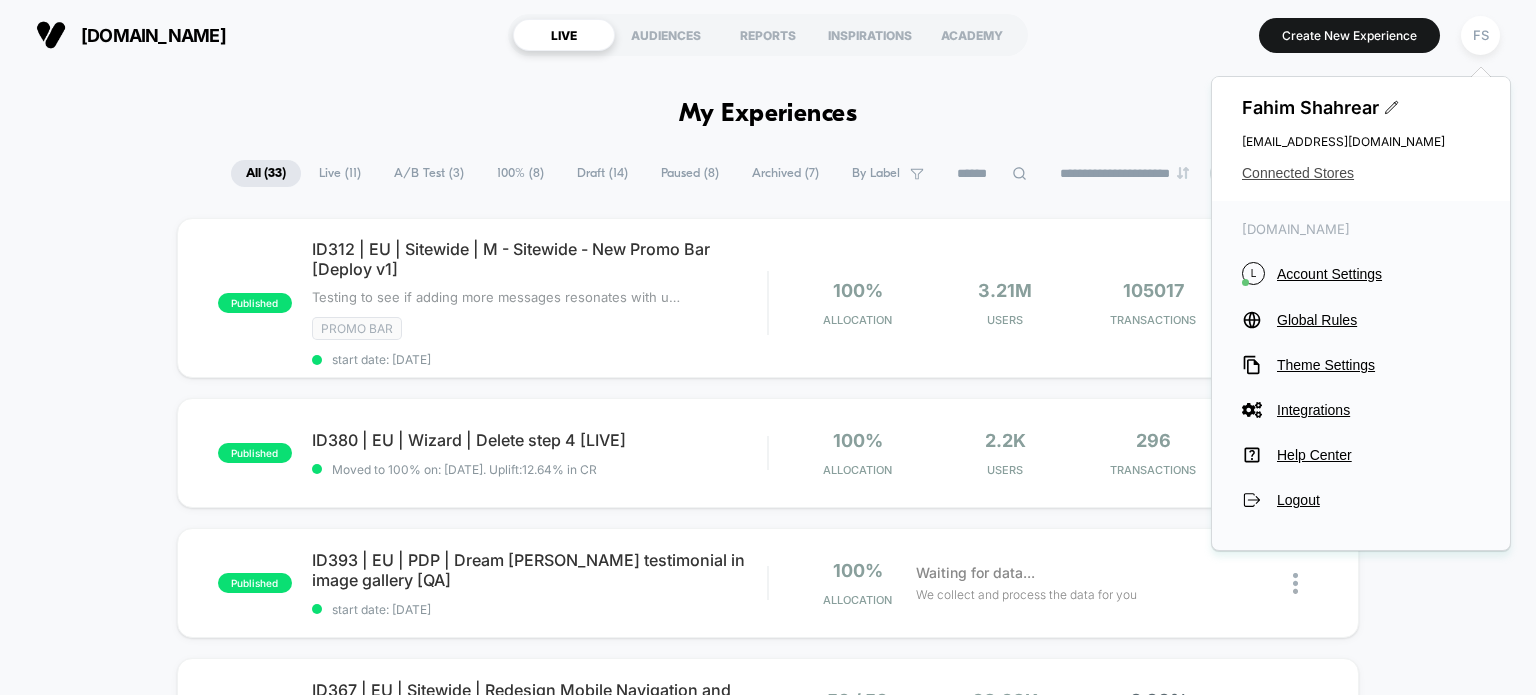 click on "Connected Stores" at bounding box center (1361, 173) 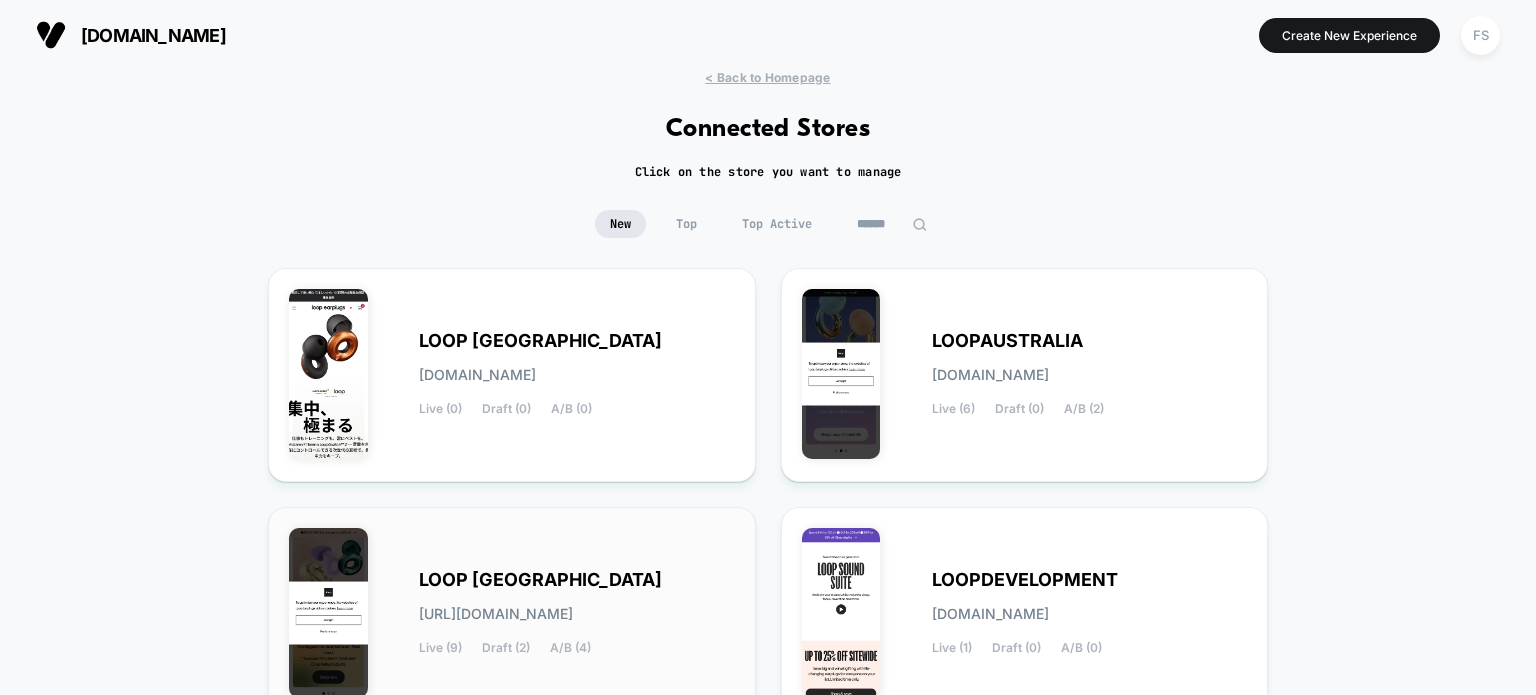 click on "LOOP [GEOGRAPHIC_DATA]" at bounding box center [540, 580] 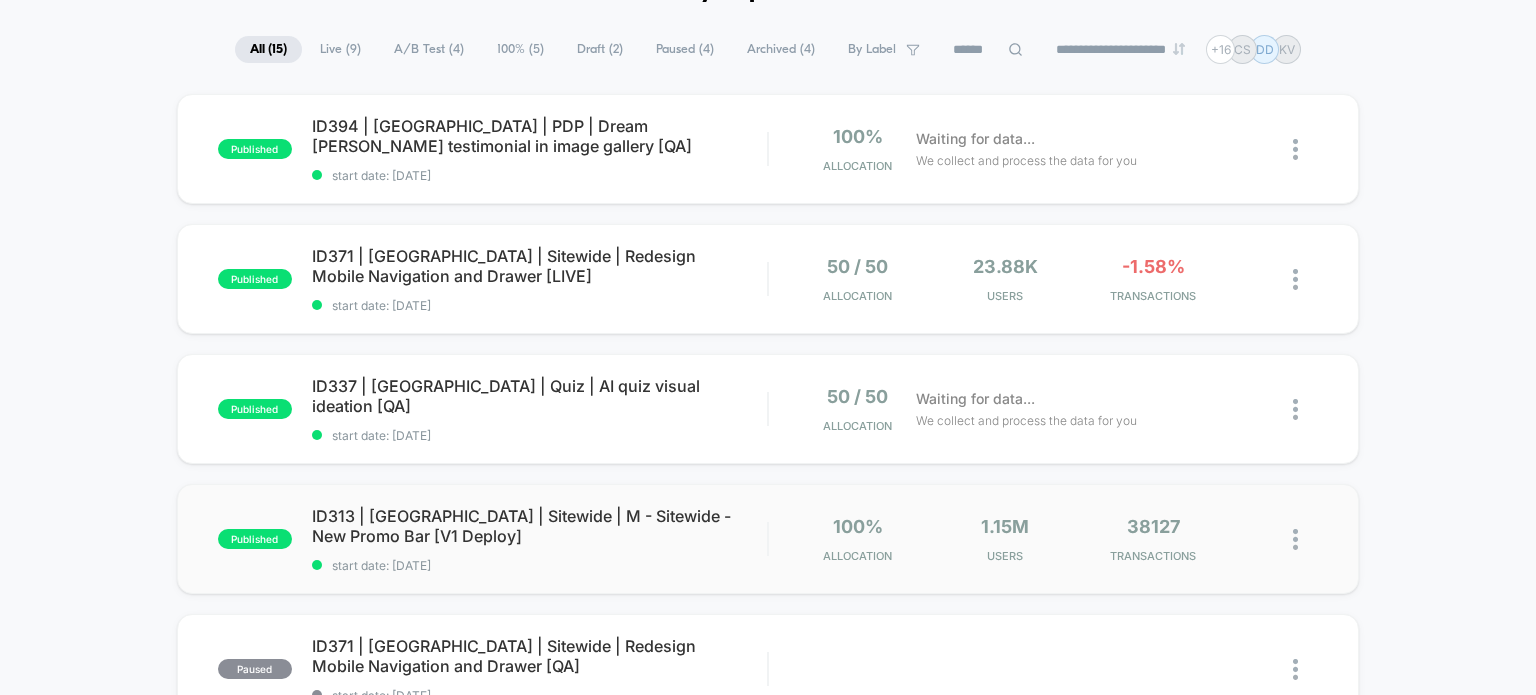 scroll, scrollTop: 300, scrollLeft: 0, axis: vertical 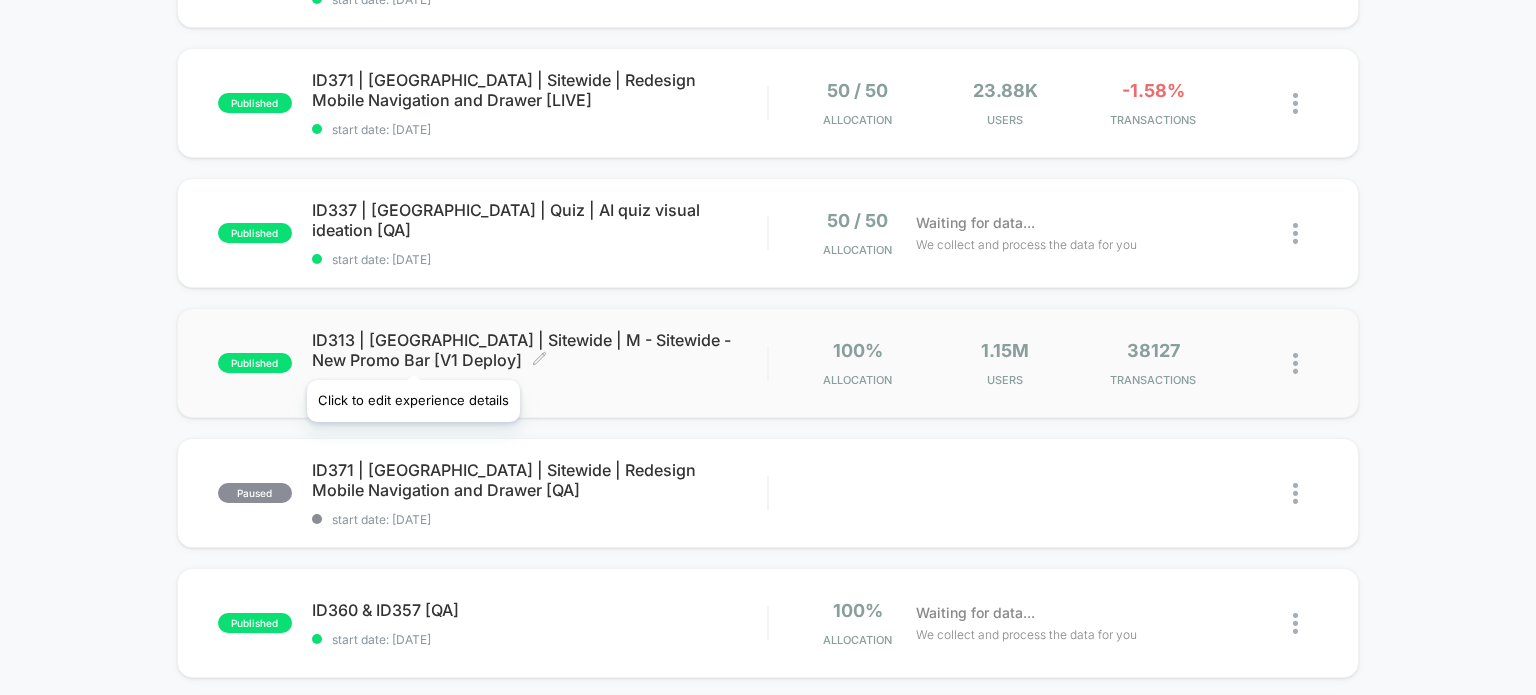 click 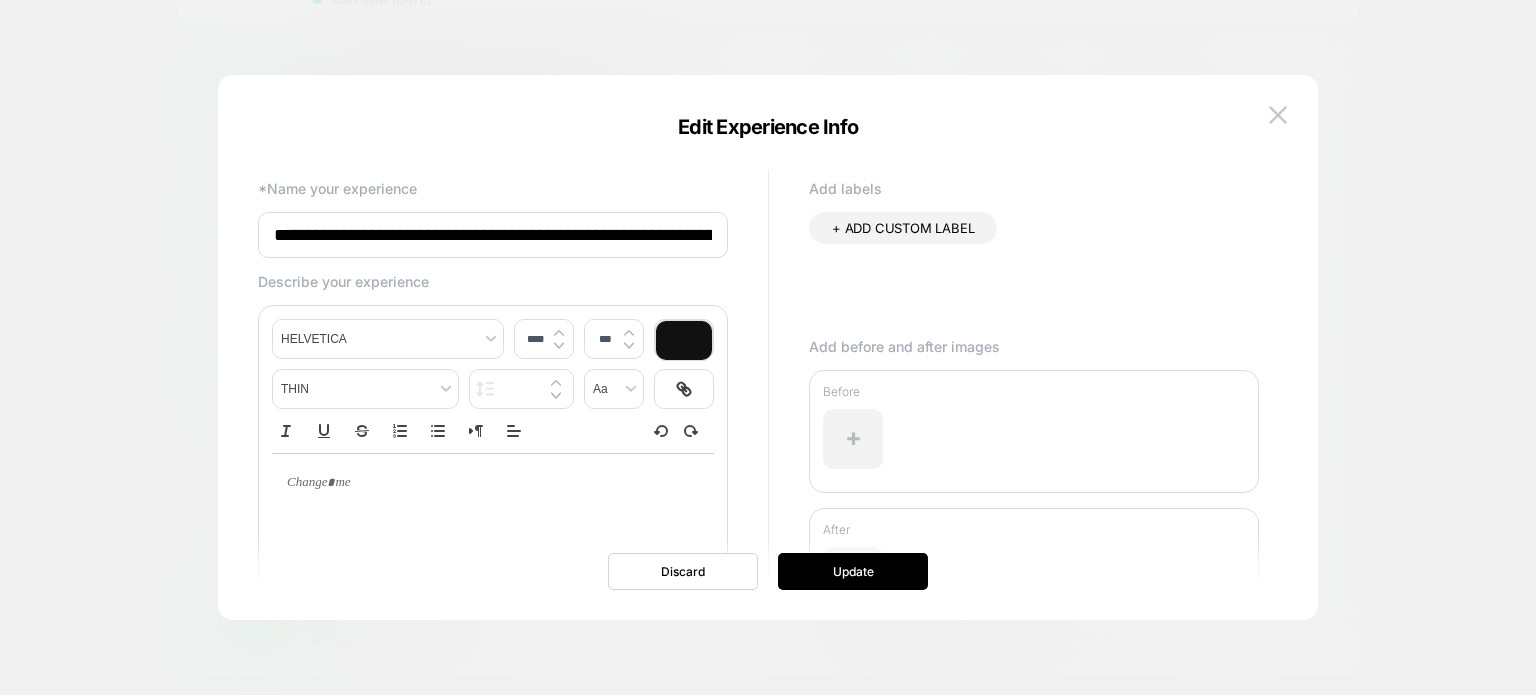 scroll, scrollTop: 0, scrollLeft: 118, axis: horizontal 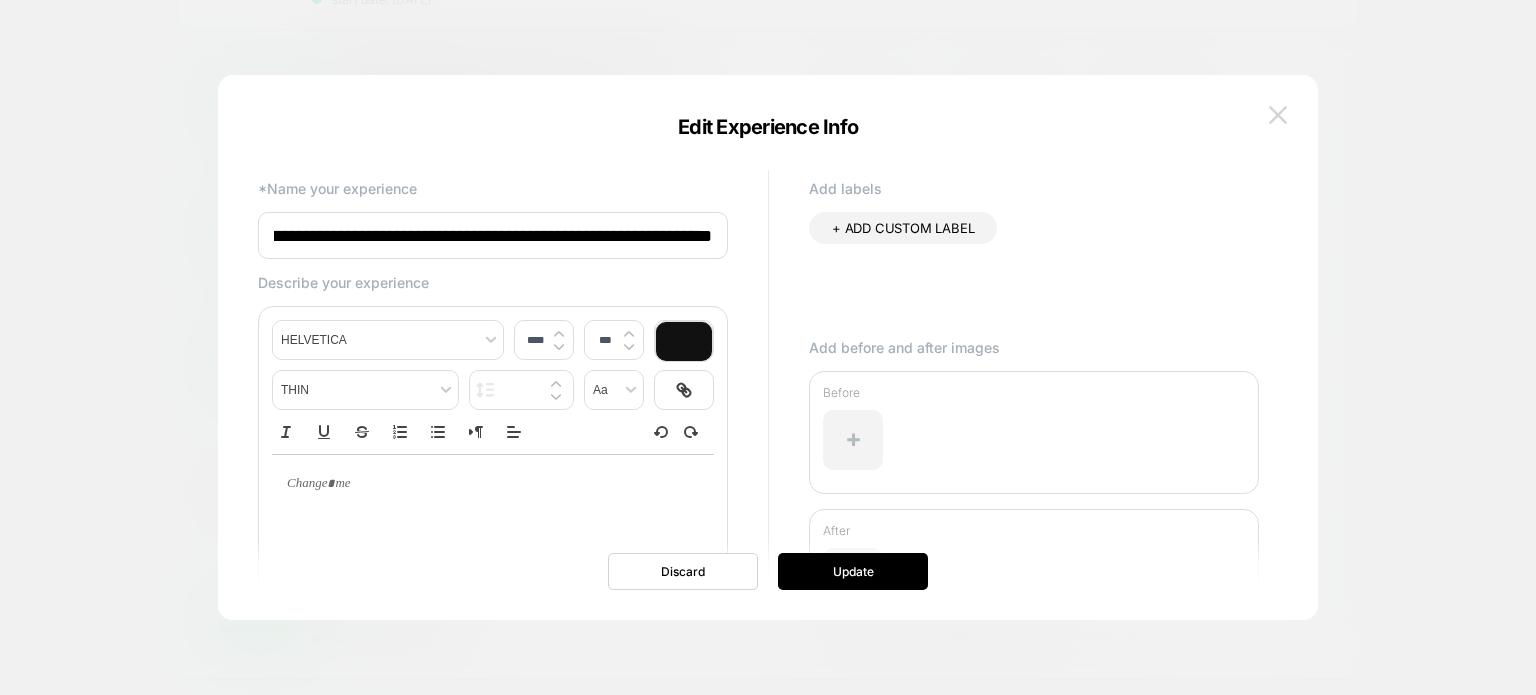 click at bounding box center [1278, 114] 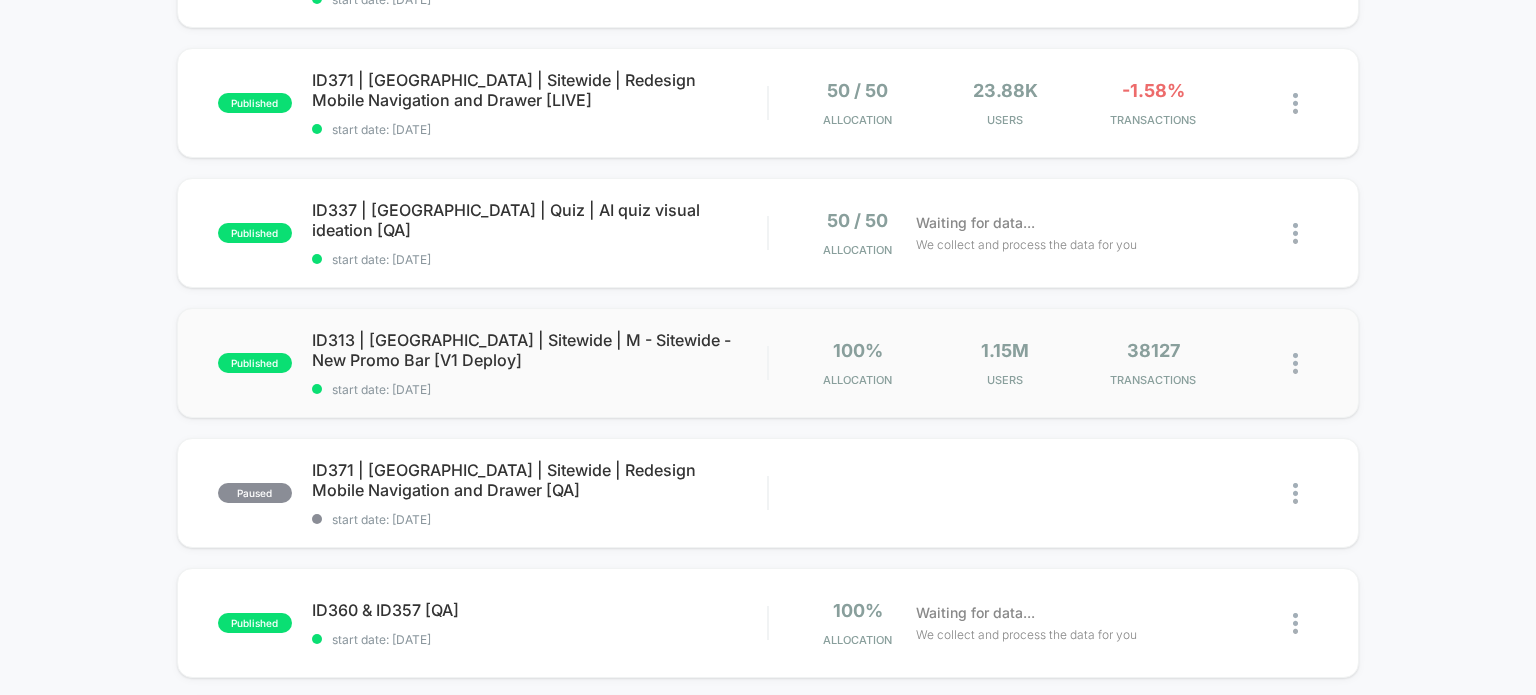 click on "published ID313 | [GEOGRAPHIC_DATA] | Sitewide | M - Sitewide - New Promo Bar [V1 Deploy] start date: [DATE] 100% Allocation 1.15M Users 38127 TRANSACTIONS" at bounding box center [768, 363] 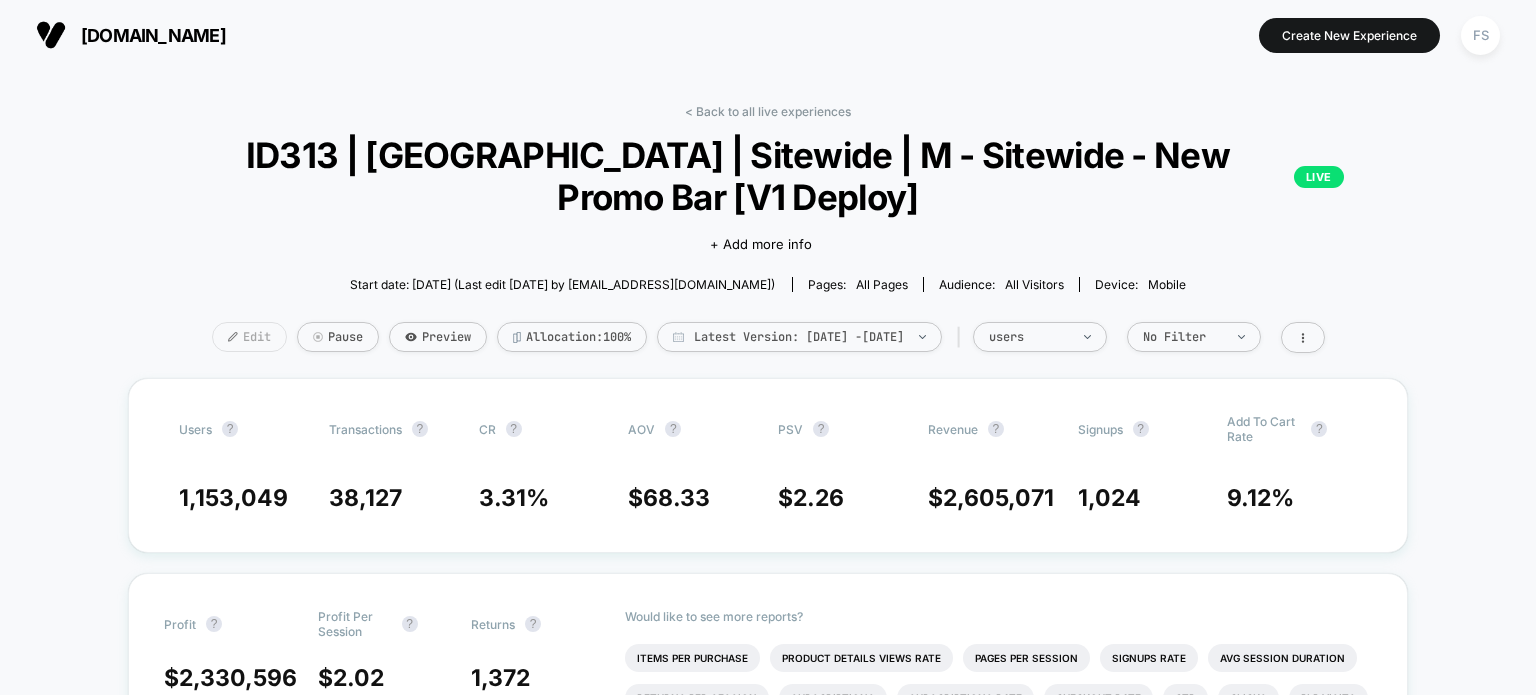 click on "Edit" at bounding box center (249, 337) 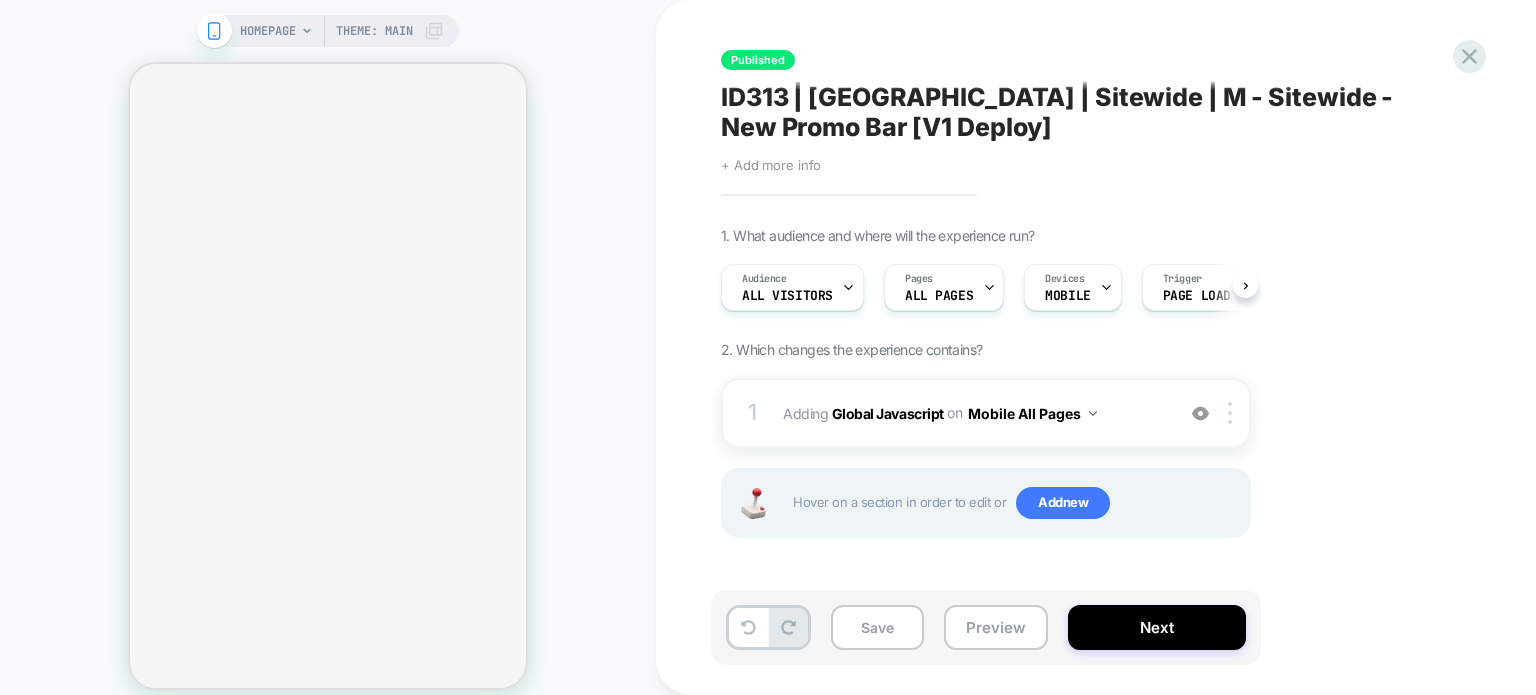scroll, scrollTop: 0, scrollLeft: 1, axis: horizontal 